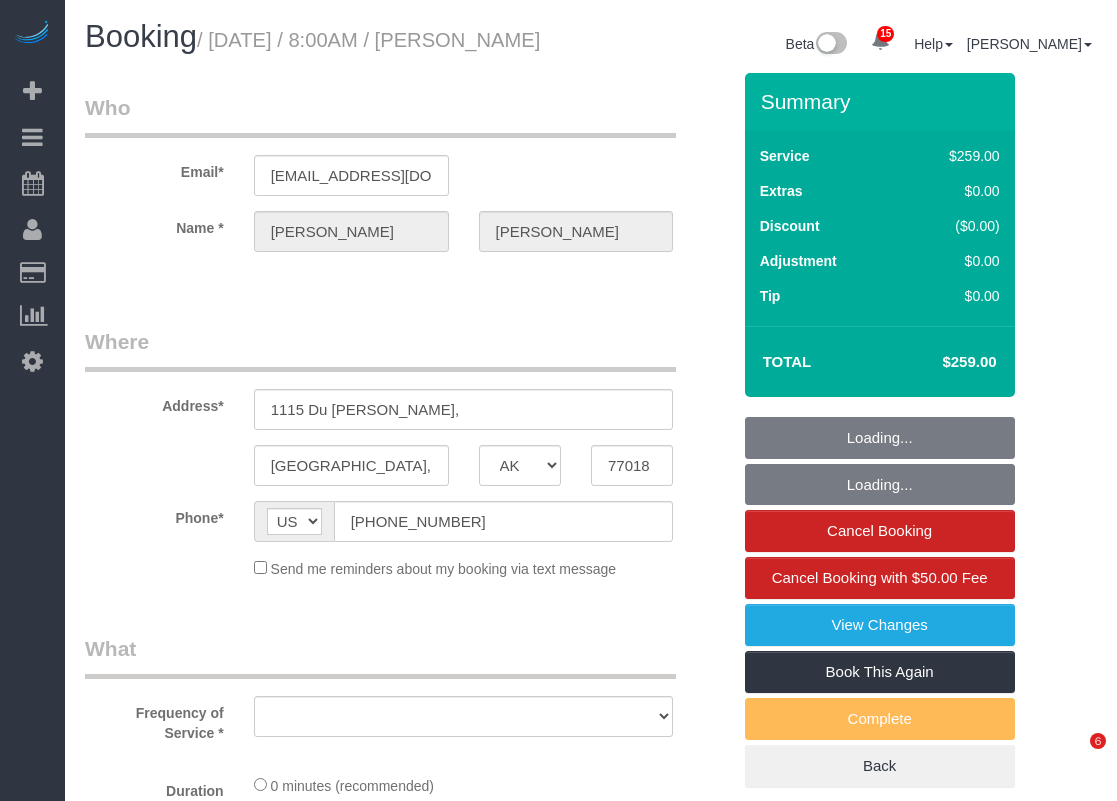 select on "[GEOGRAPHIC_DATA]" 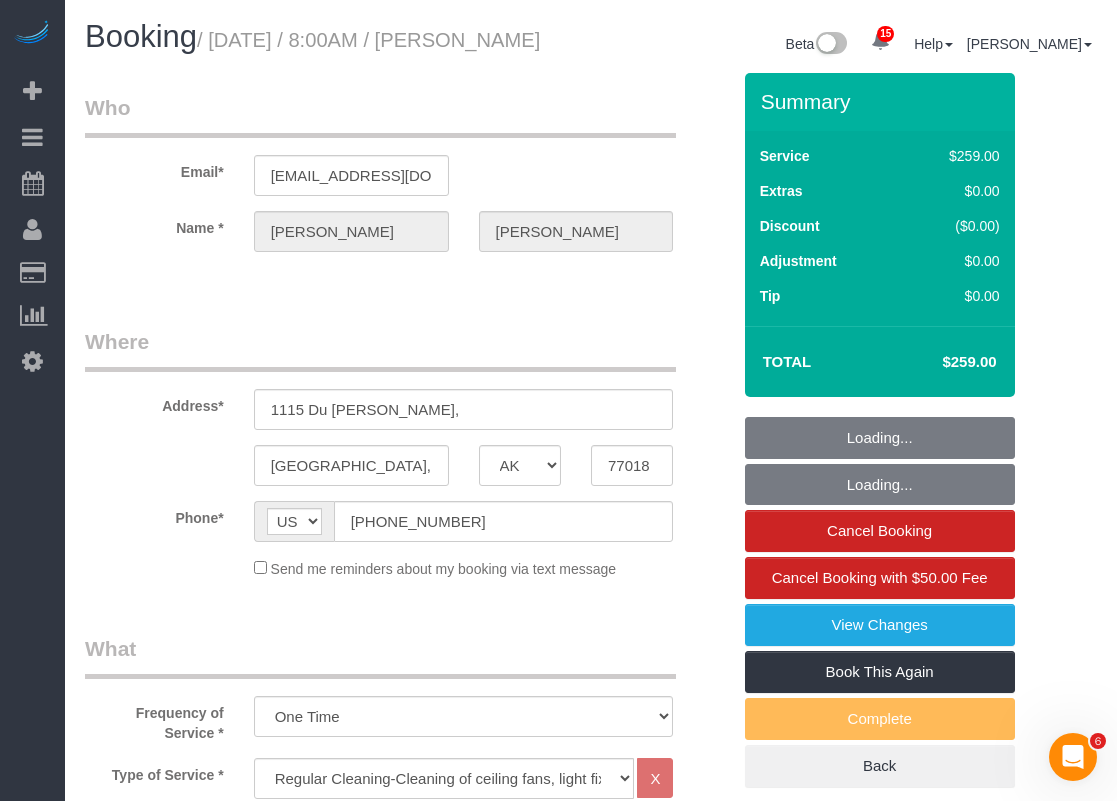 select on "object:12343" 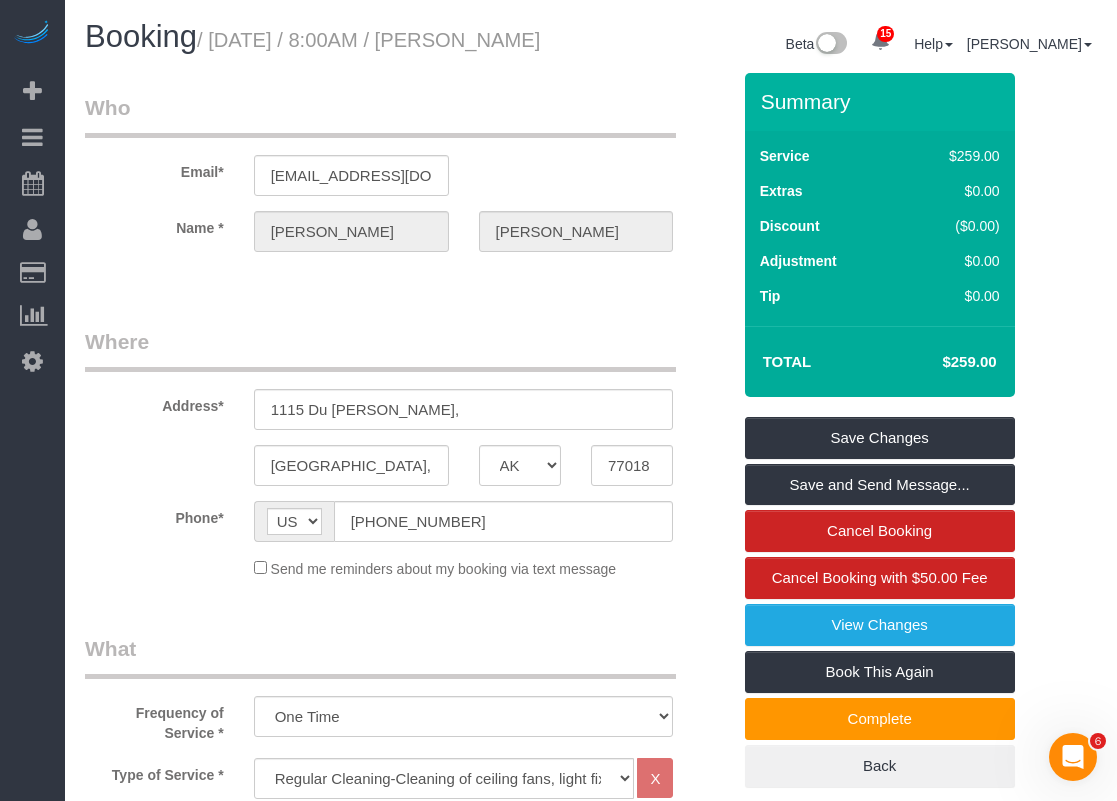 scroll, scrollTop: 0, scrollLeft: 0, axis: both 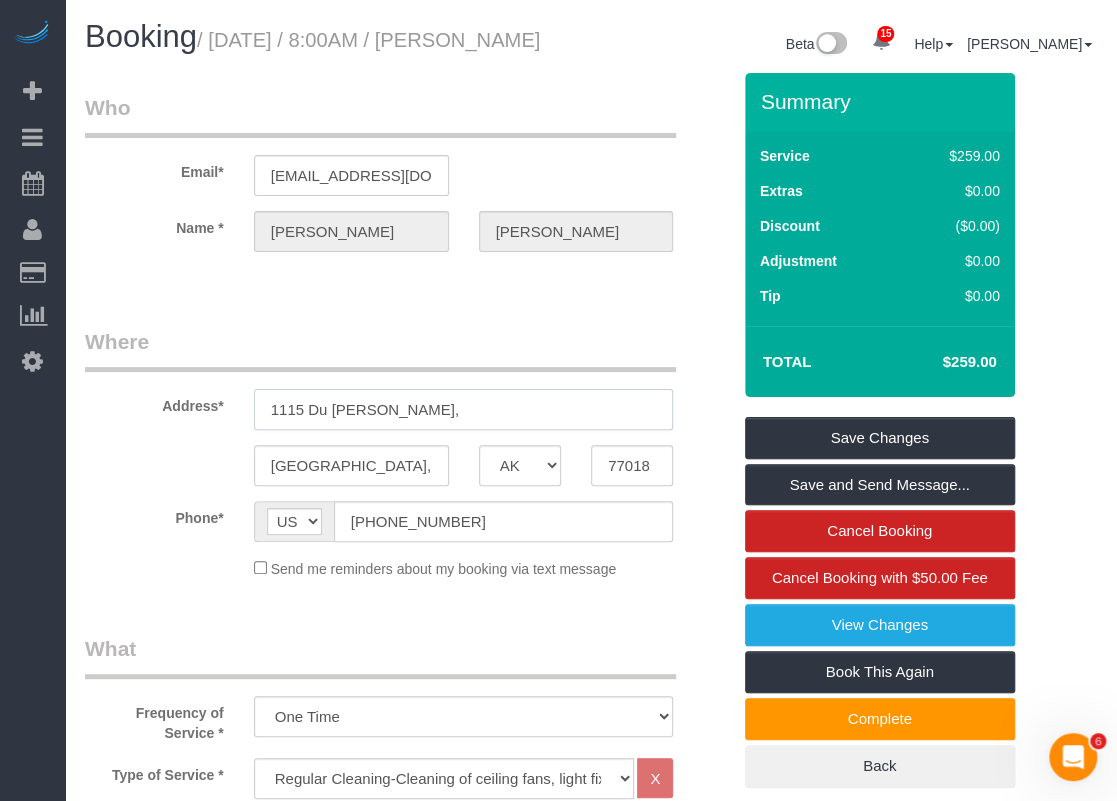 drag, startPoint x: 408, startPoint y: 414, endPoint x: 260, endPoint y: 412, distance: 148.01352 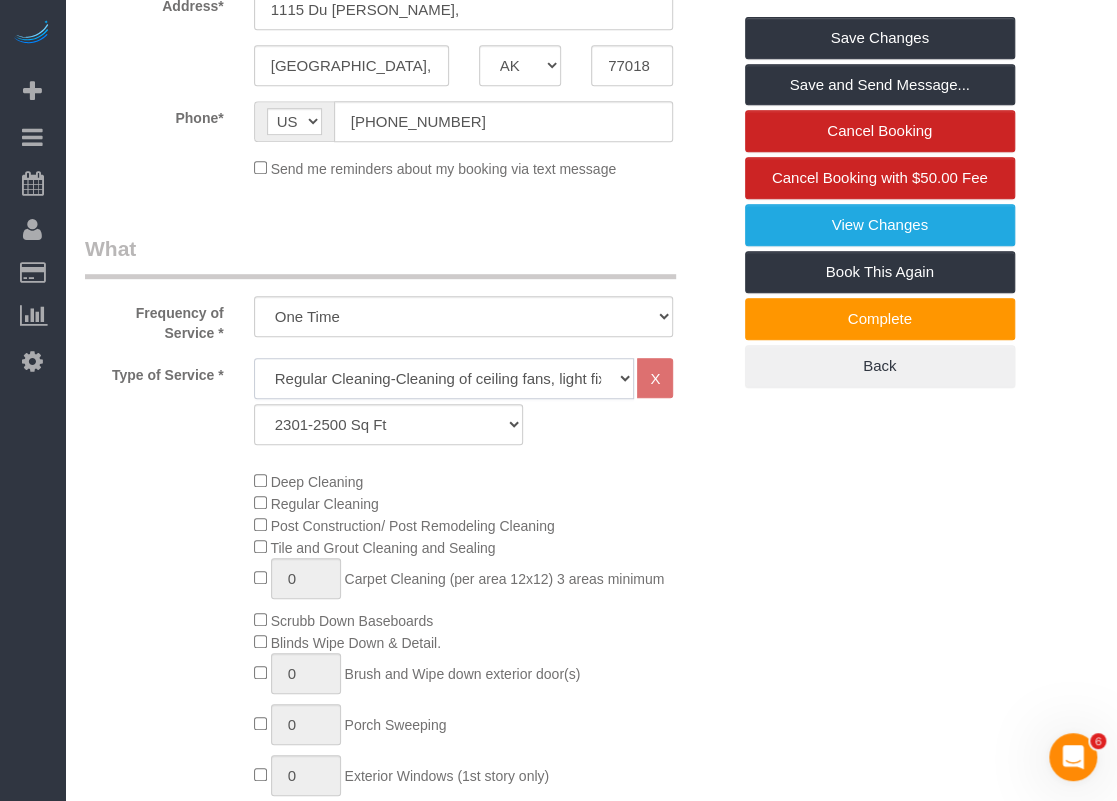 click on "Regular Cleaning-Cleaning of ceiling fans, light fixtures, windowsills, dust baseboards, interior windows, mirrors, dust blinds, countertops, sinks, tubs/showers, toilets, inside all kitchen appliances, inside cabinets, sweeping, mopping, and vacuuming. *Deep Cleaning + $95 (When a heavier cleaning is required due to excess dirt, grime and build-up) Requires more time and products. Price may vary due to condition." 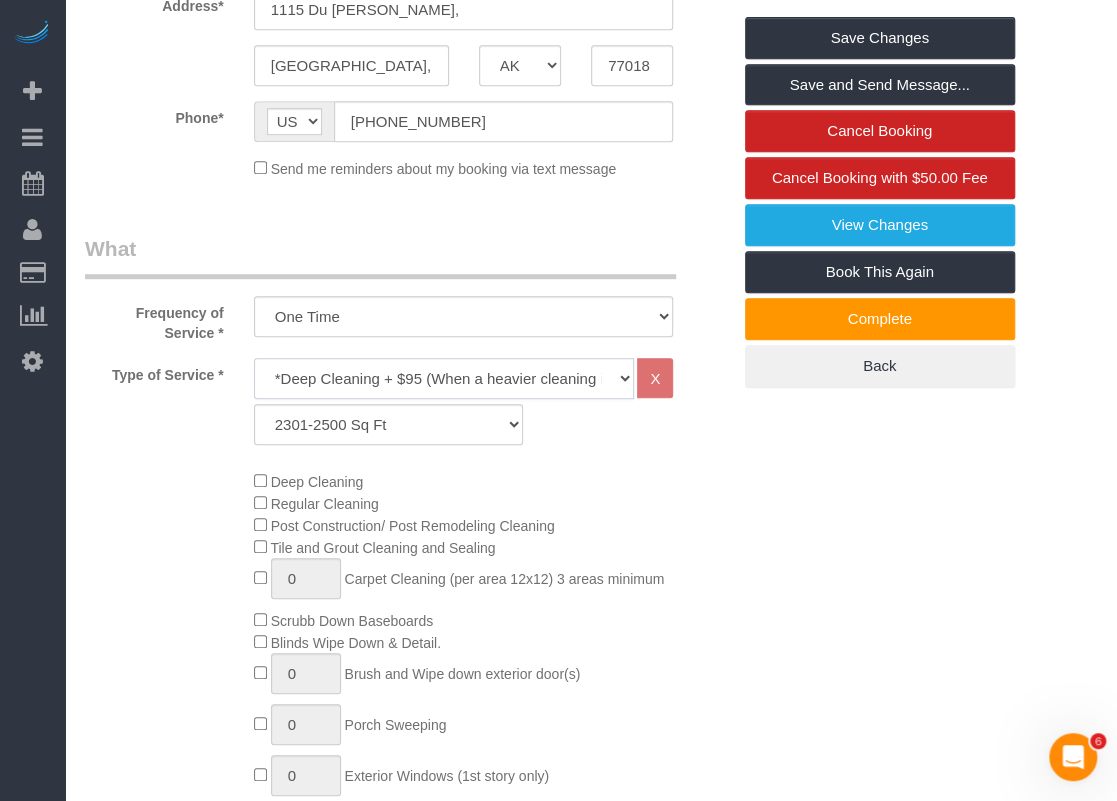click on "Regular Cleaning-Cleaning of ceiling fans, light fixtures, windowsills, dust baseboards, interior windows, mirrors, dust blinds, countertops, sinks, tubs/showers, toilets, inside all kitchen appliances, inside cabinets, sweeping, mopping, and vacuuming. *Deep Cleaning + $95 (When a heavier cleaning is required due to excess dirt, grime and build-up) Requires more time and products. Price may vary due to condition." 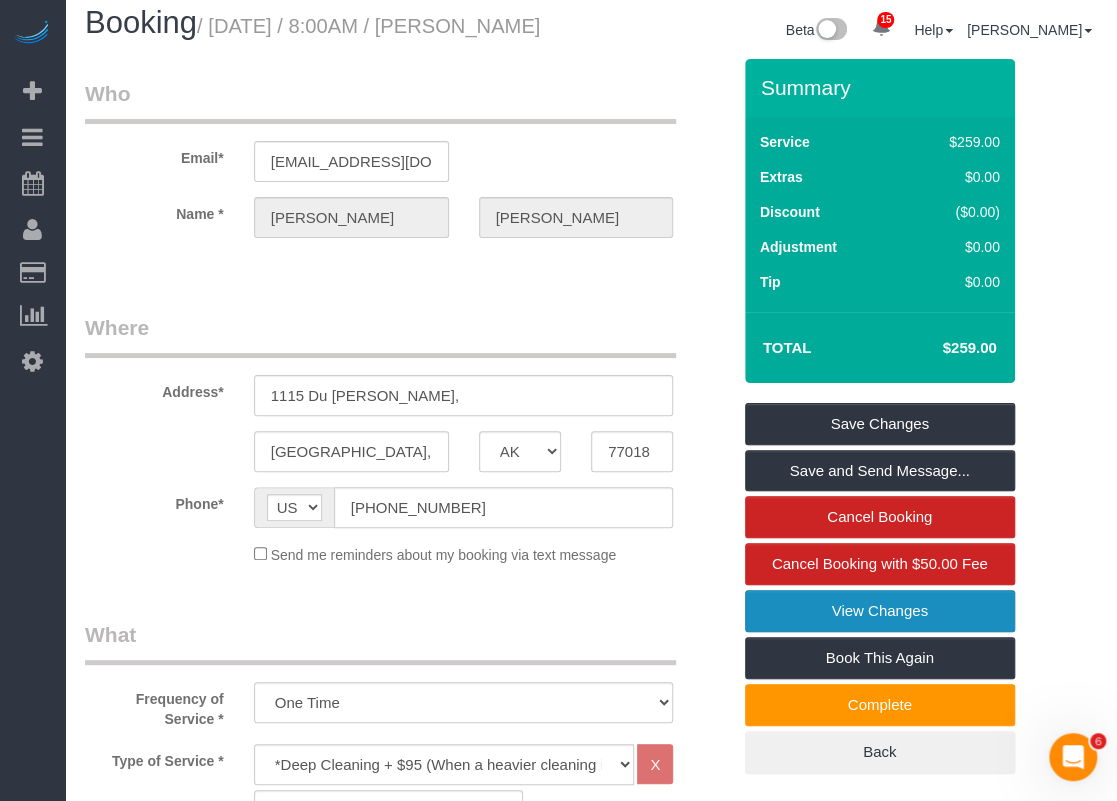 scroll, scrollTop: 0, scrollLeft: 0, axis: both 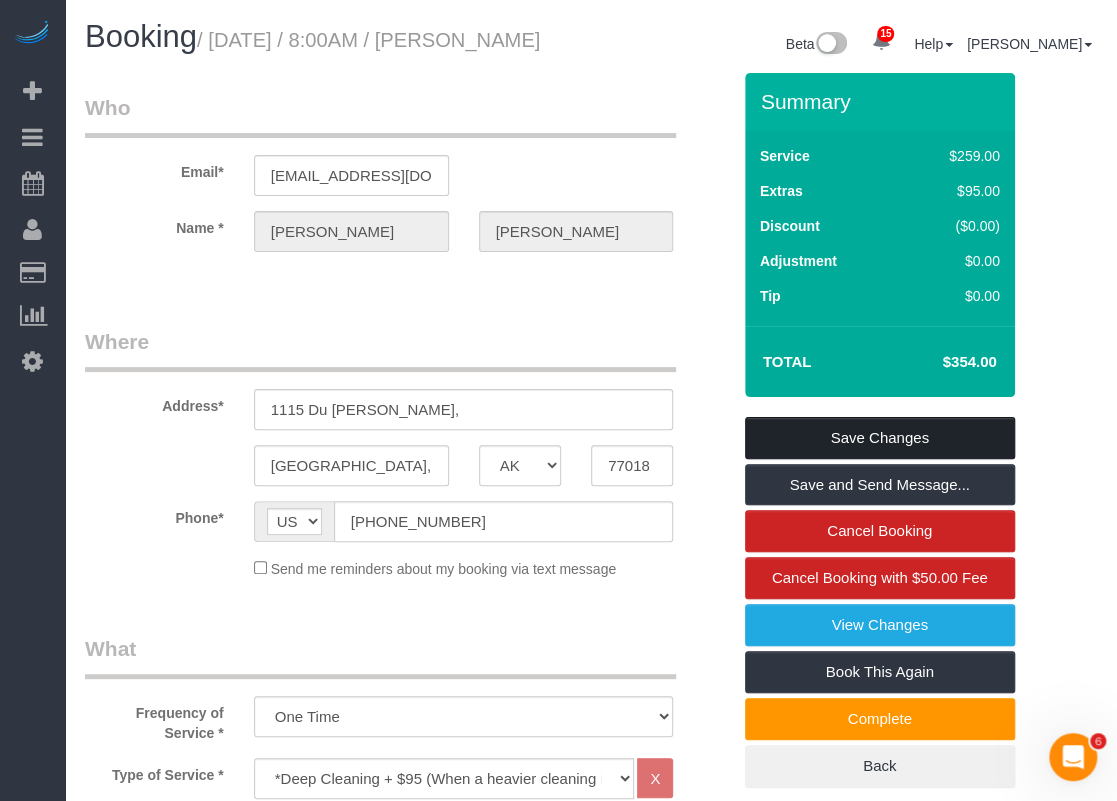 click on "Save Changes" at bounding box center (880, 438) 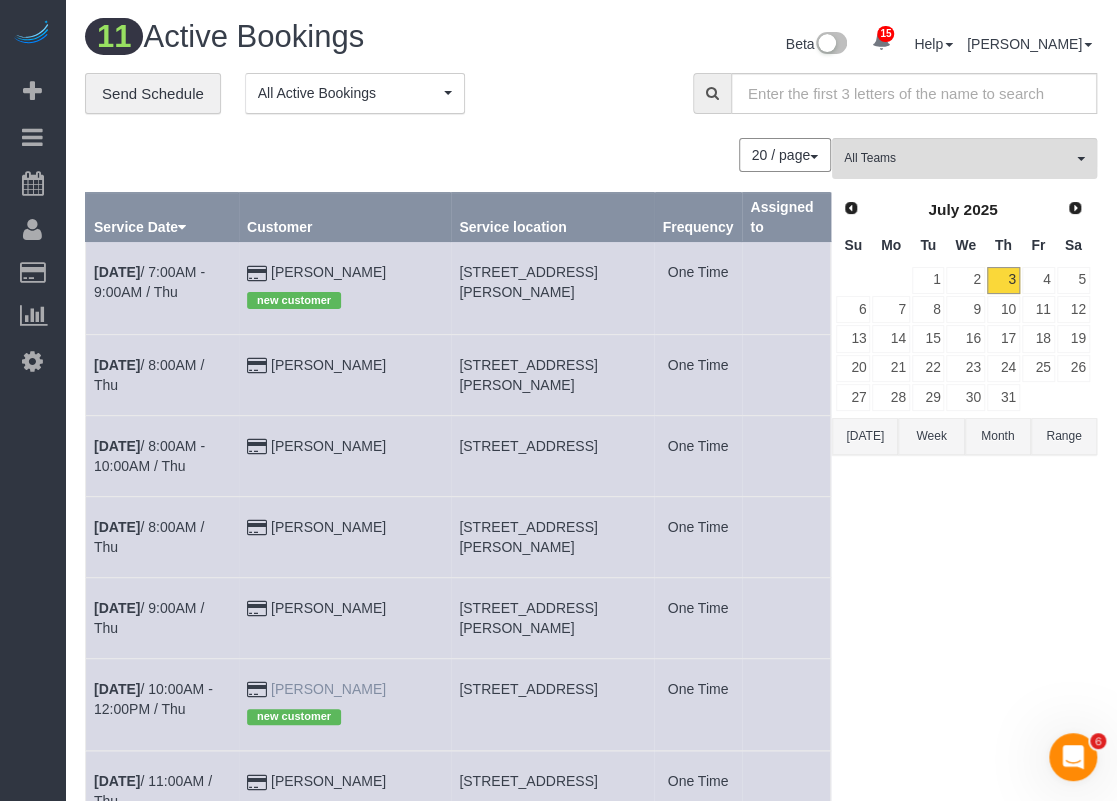 drag, startPoint x: 421, startPoint y: 664, endPoint x: 321, endPoint y: 669, distance: 100.12492 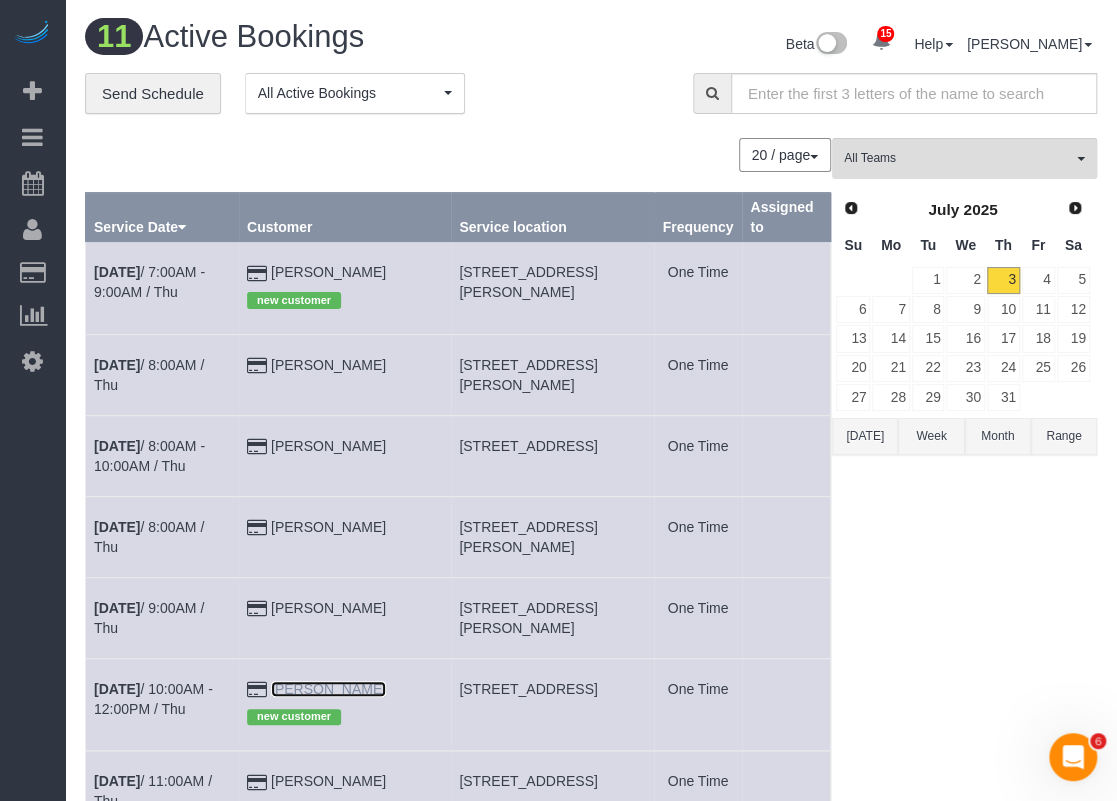 copy on "[PERSON_NAME]" 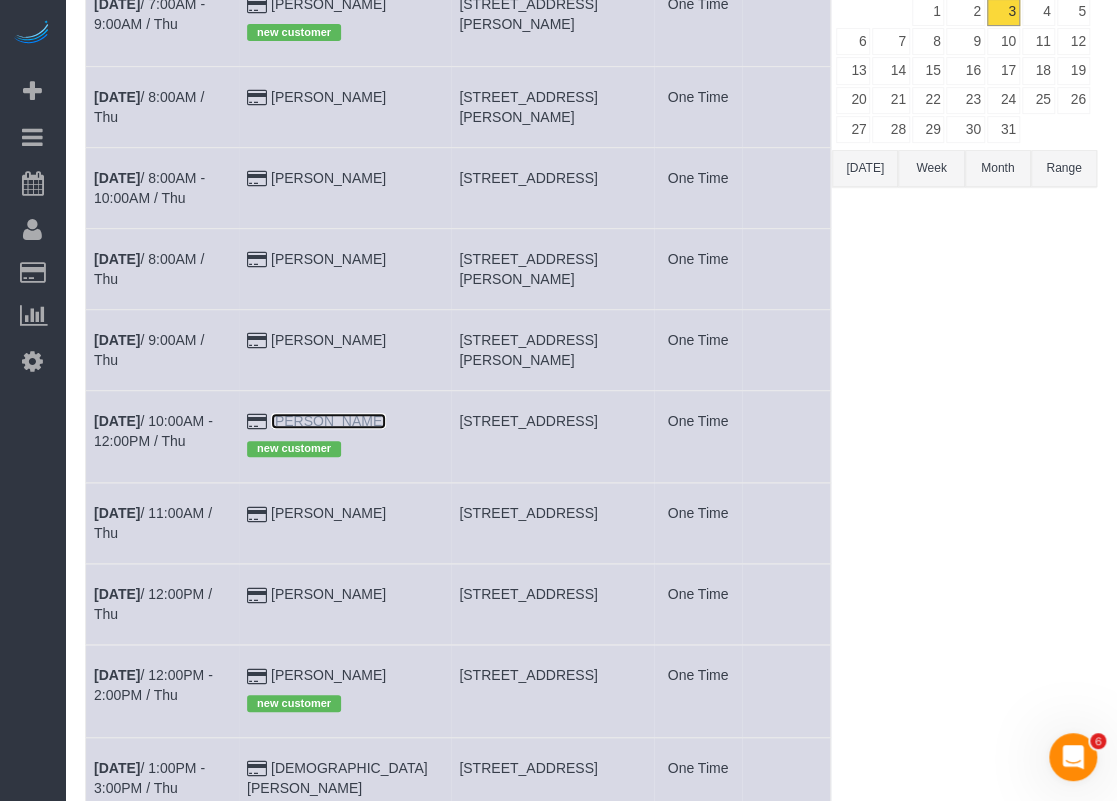 scroll, scrollTop: 400, scrollLeft: 0, axis: vertical 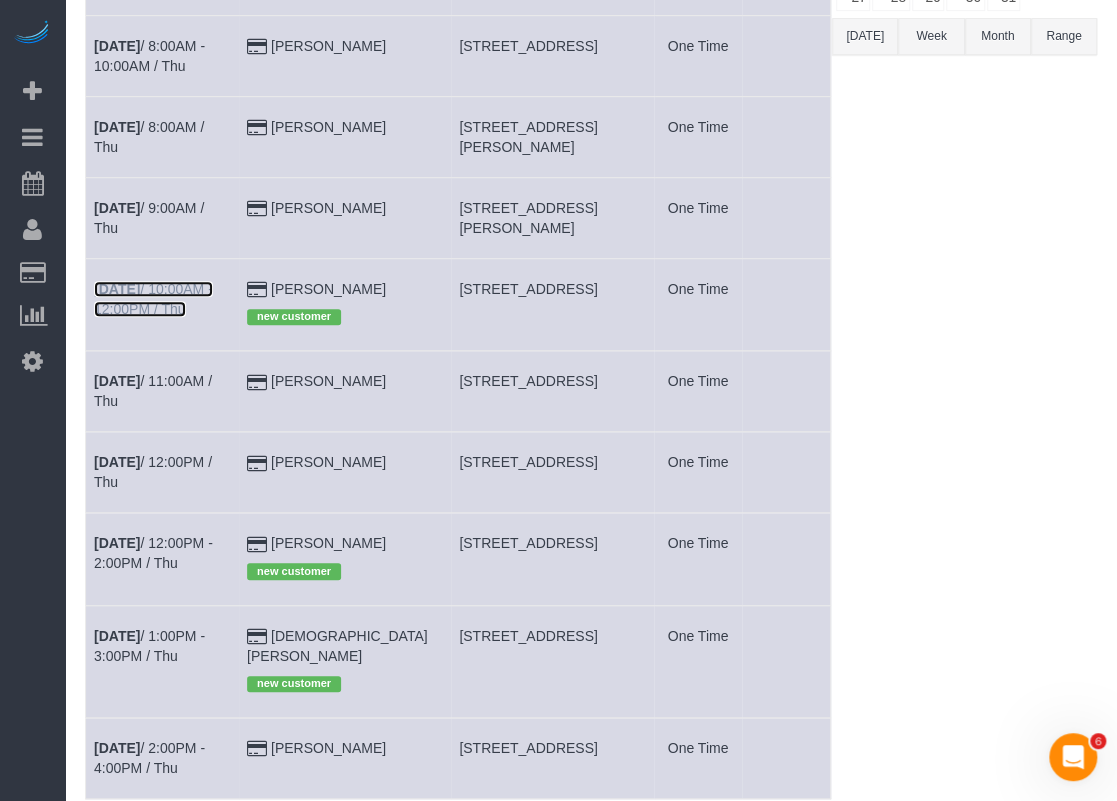 click on "[DATE] 10:00AM - 12:00PM / Thu" at bounding box center [153, 299] 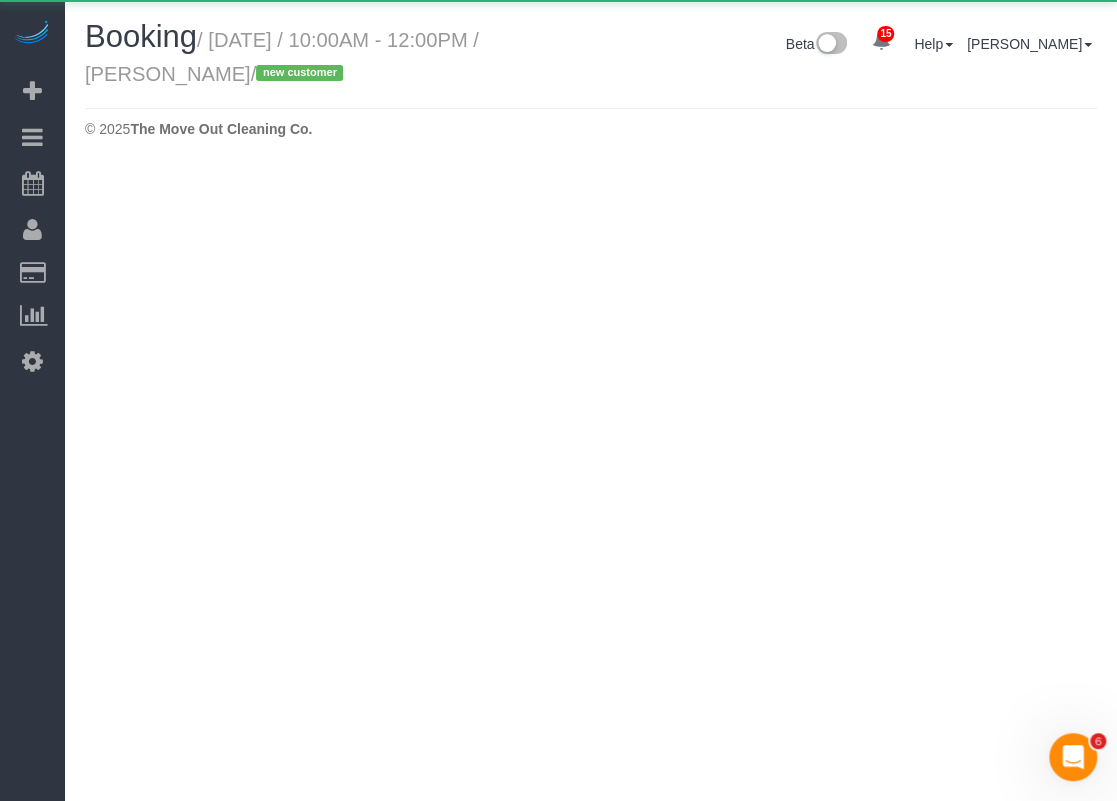 scroll, scrollTop: 0, scrollLeft: 0, axis: both 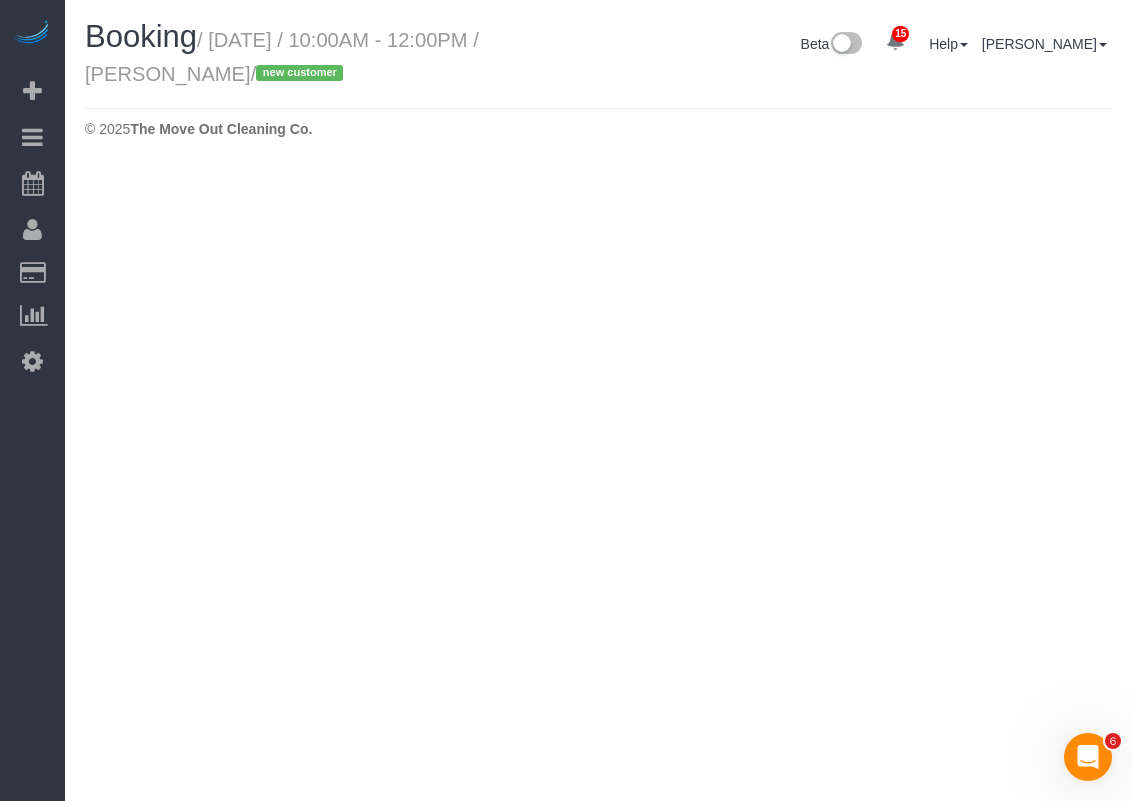 select on "[GEOGRAPHIC_DATA]" 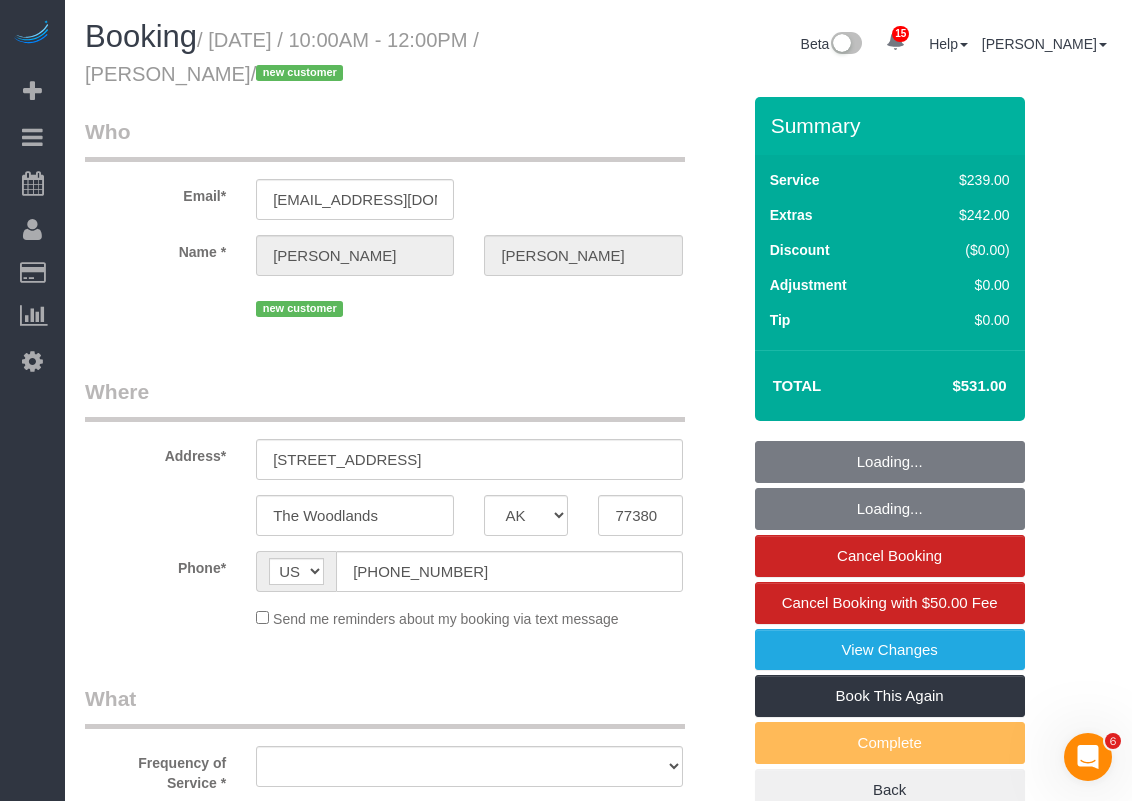 select on "object:12945" 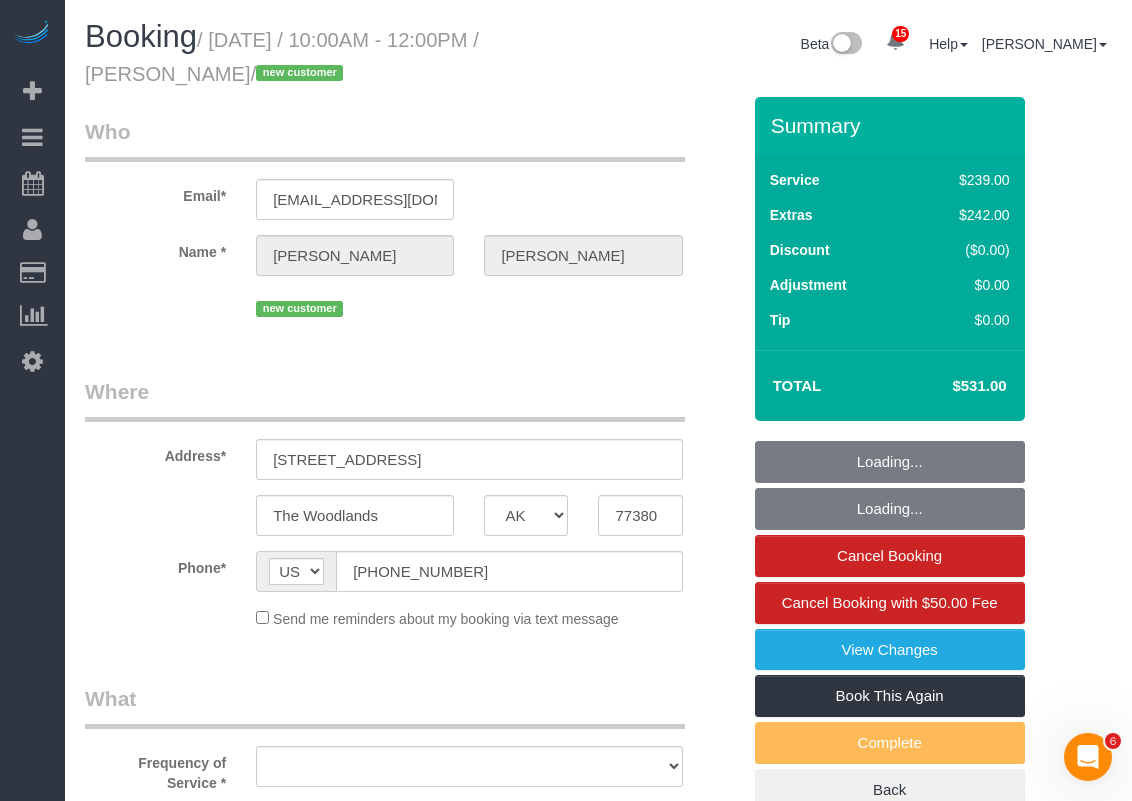 select on "3" 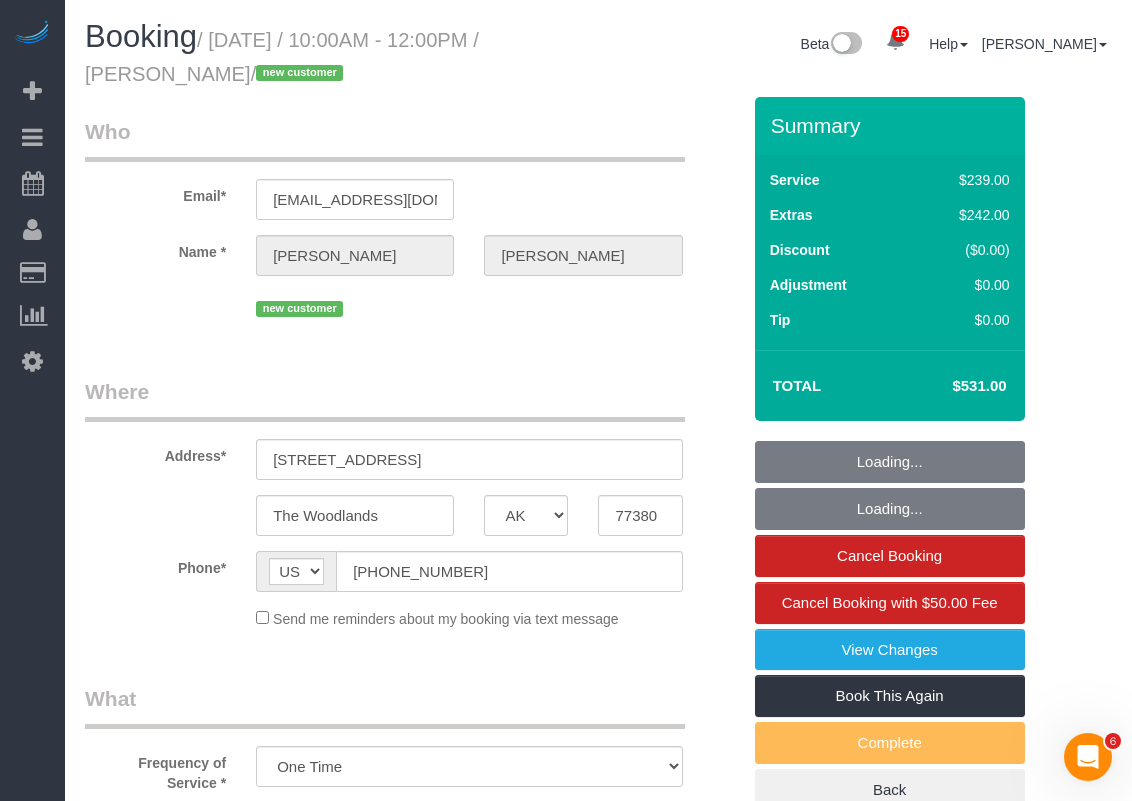 select on "spot303" 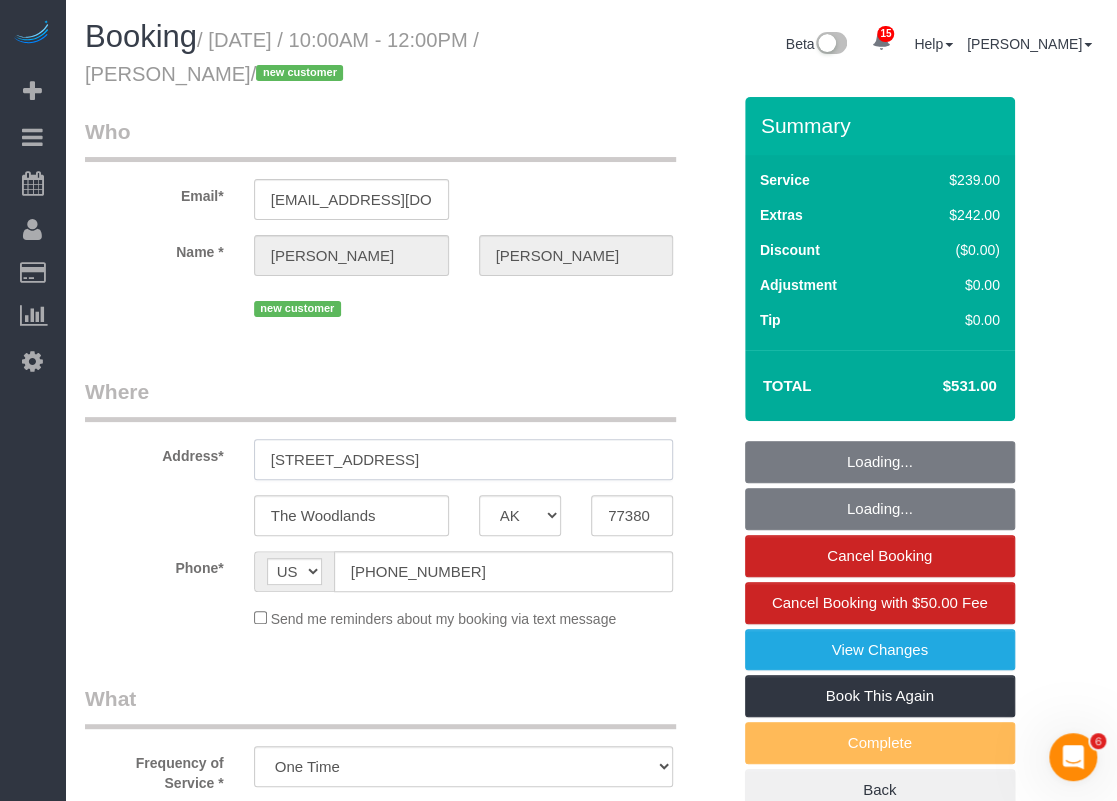 click on "[STREET_ADDRESS]" at bounding box center [464, 459] 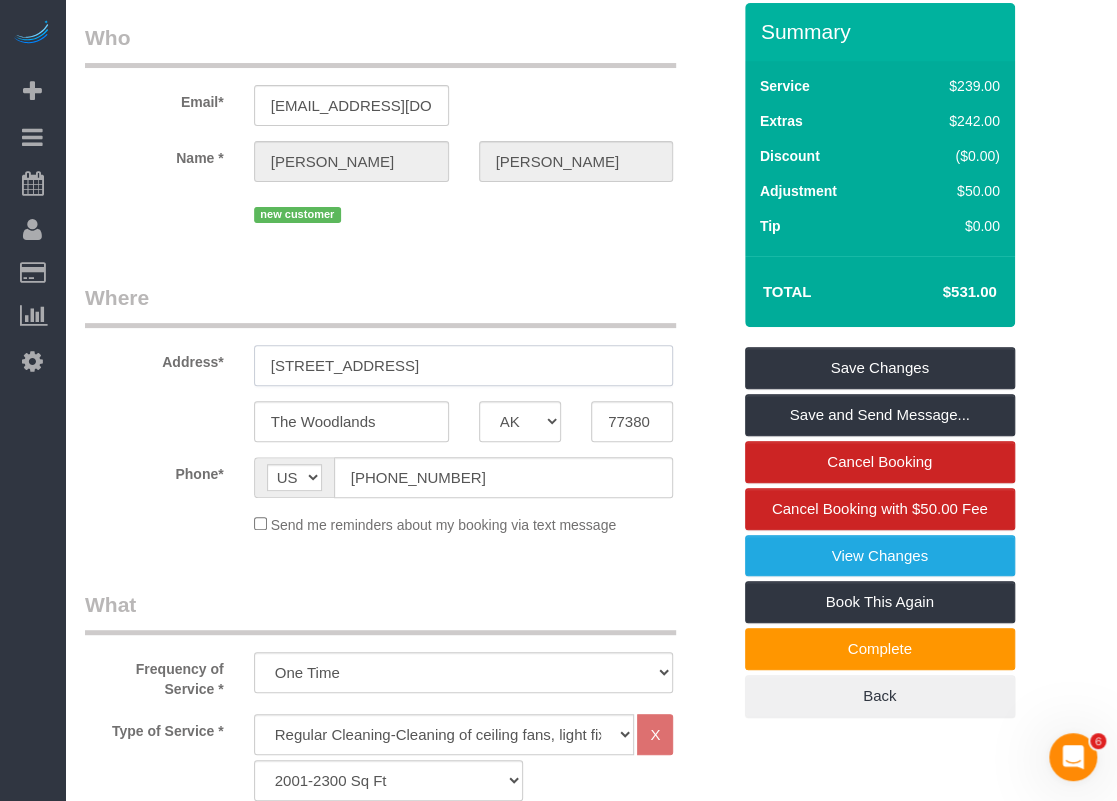 scroll, scrollTop: 4, scrollLeft: 0, axis: vertical 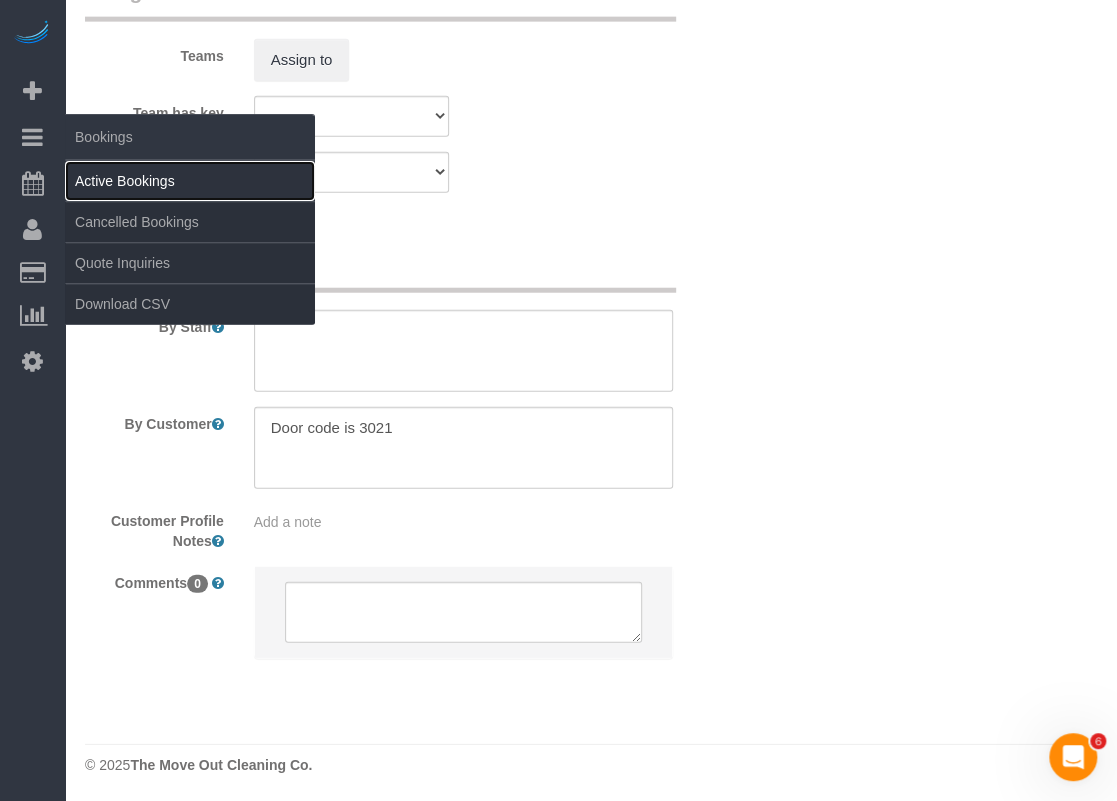 click on "Active Bookings" at bounding box center (190, 181) 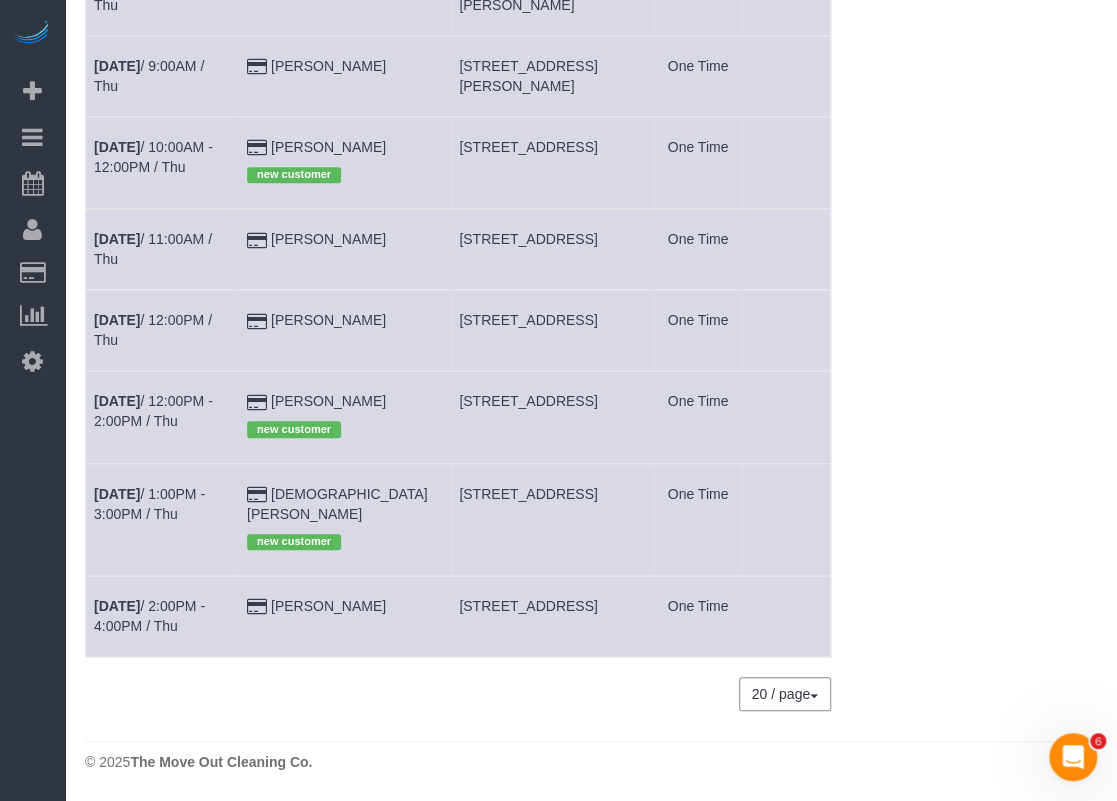 scroll, scrollTop: 0, scrollLeft: 0, axis: both 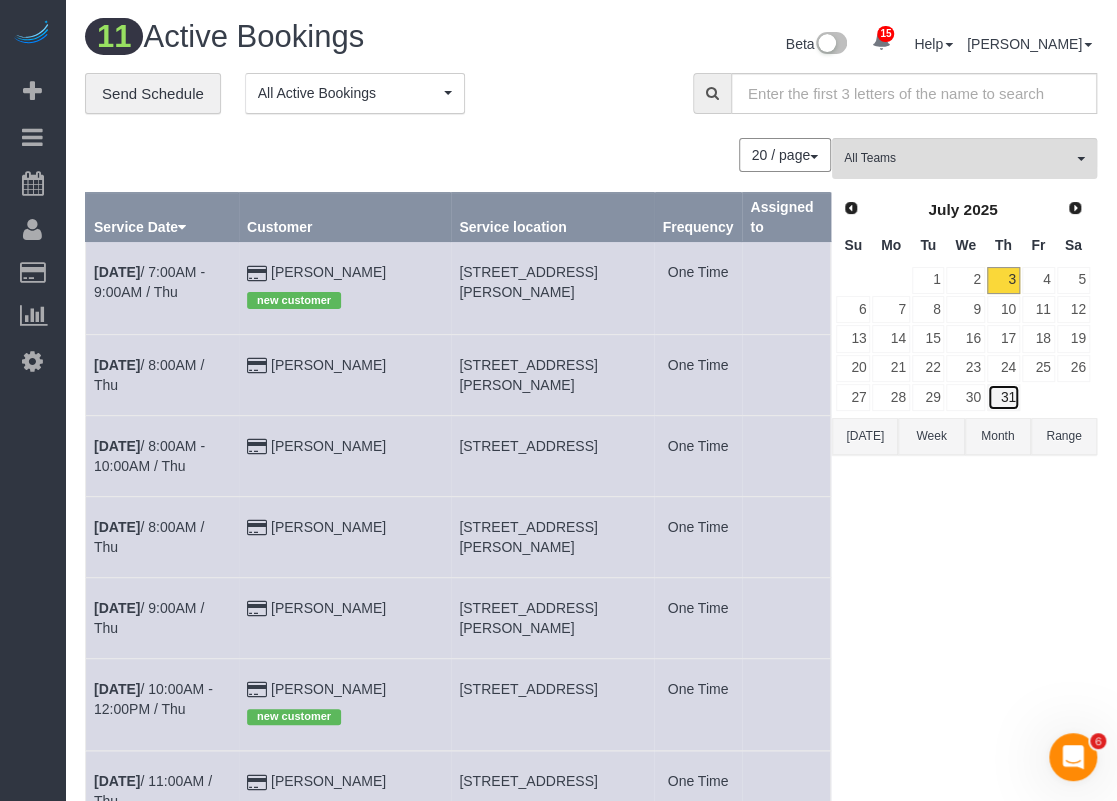 click on "31" at bounding box center (1003, 397) 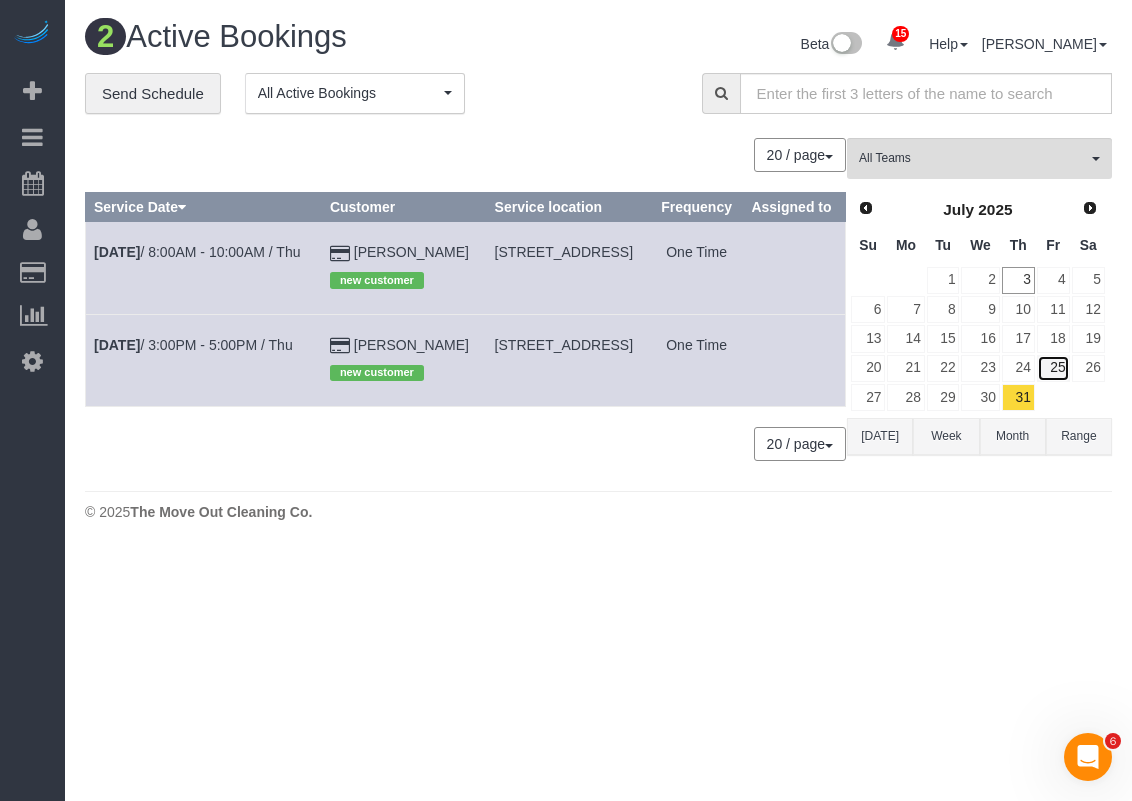 click on "25" at bounding box center [1053, 368] 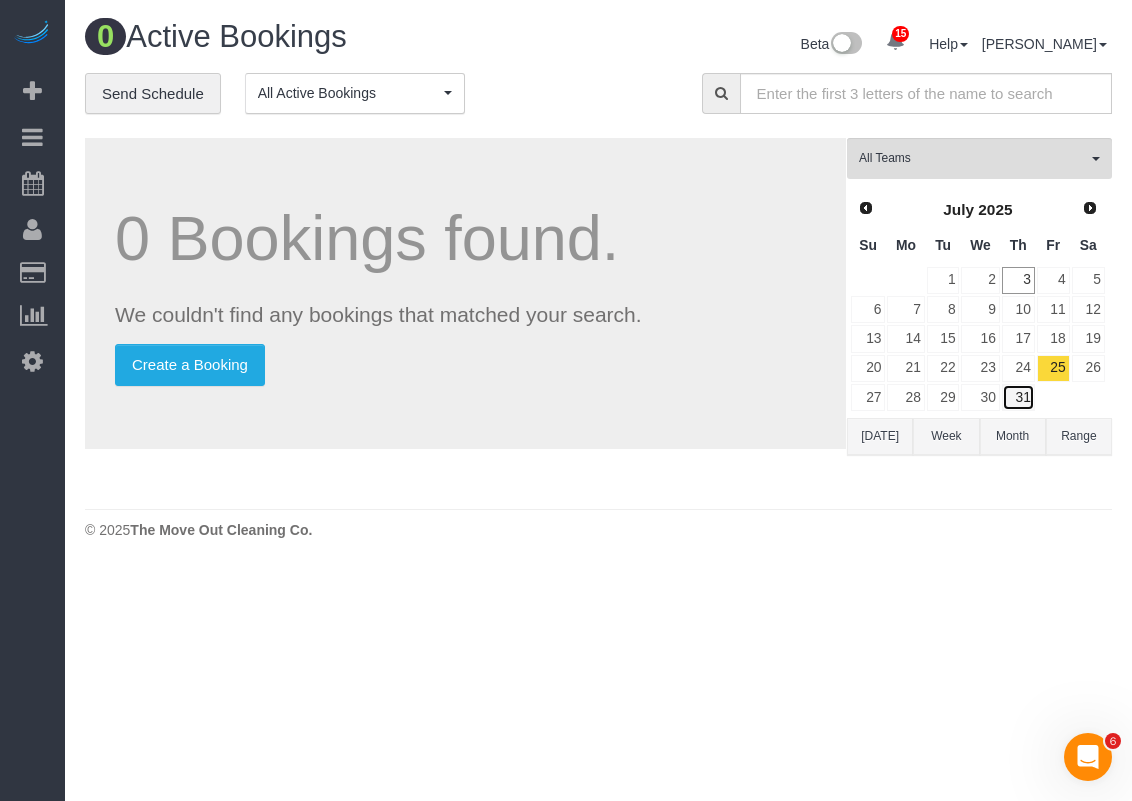 click on "31" at bounding box center (1018, 397) 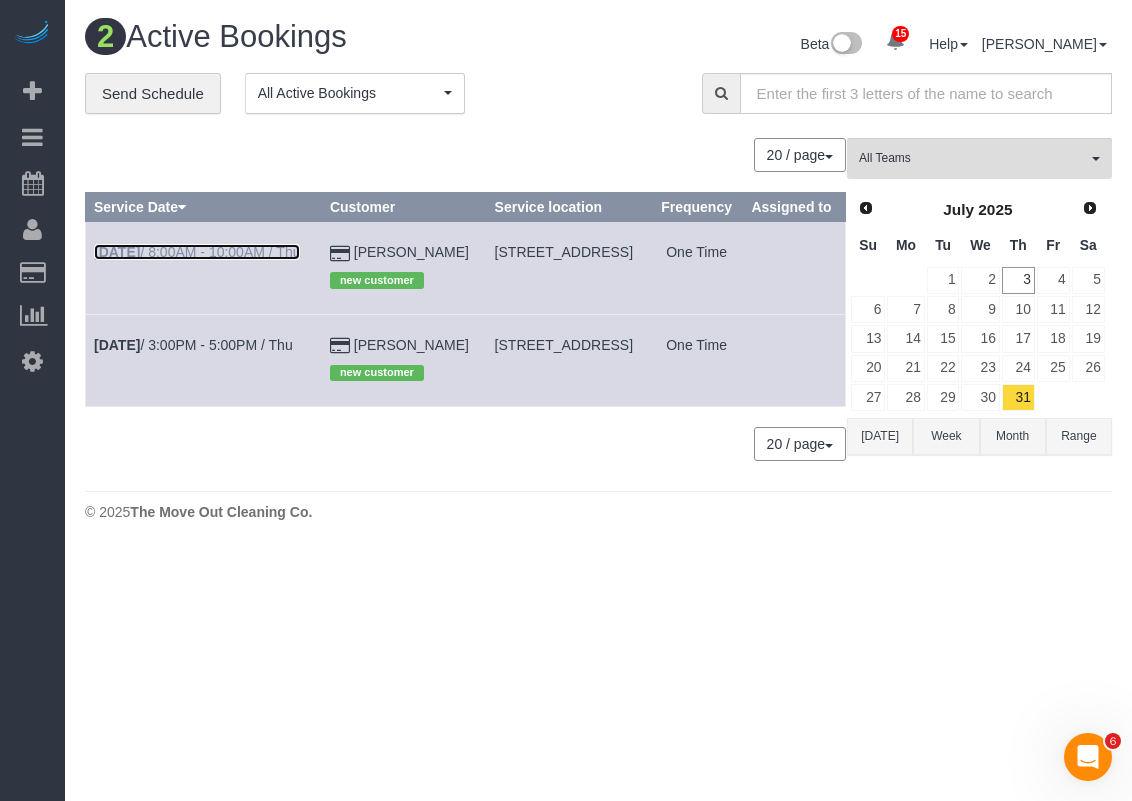 click on "[DATE] 8:00AM - 10:00AM / Thu" at bounding box center (197, 252) 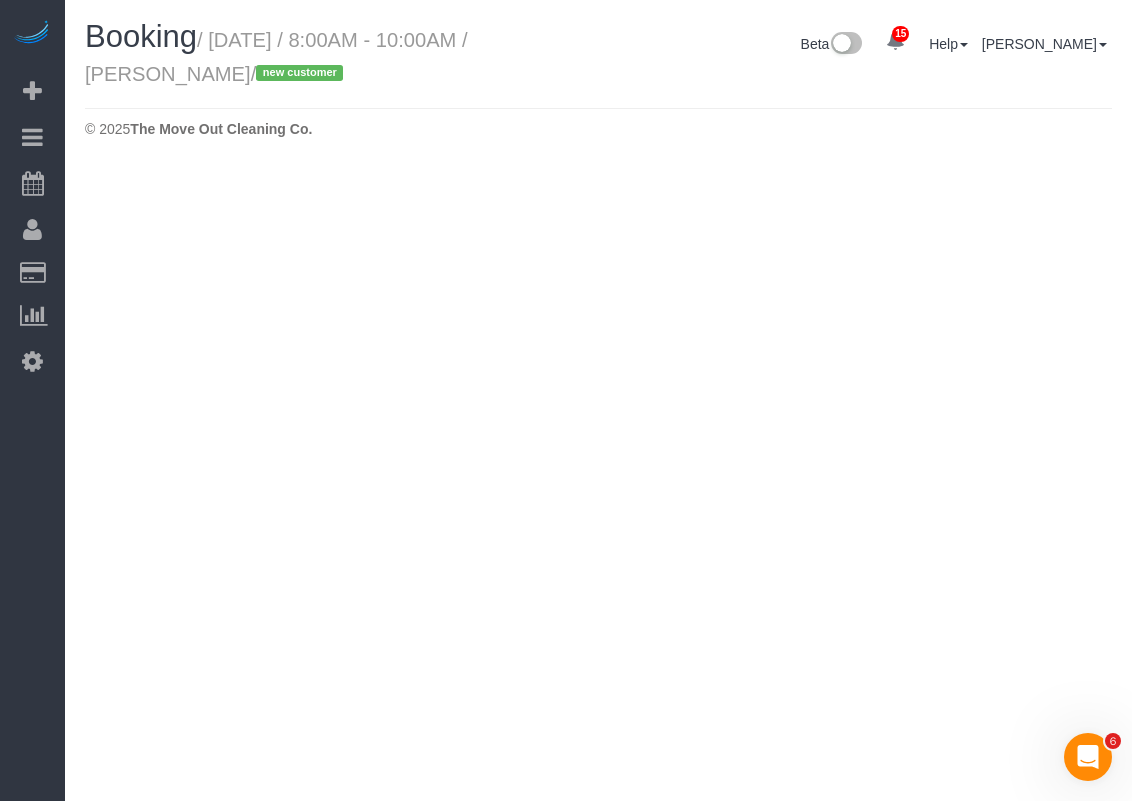 select on "[GEOGRAPHIC_DATA]" 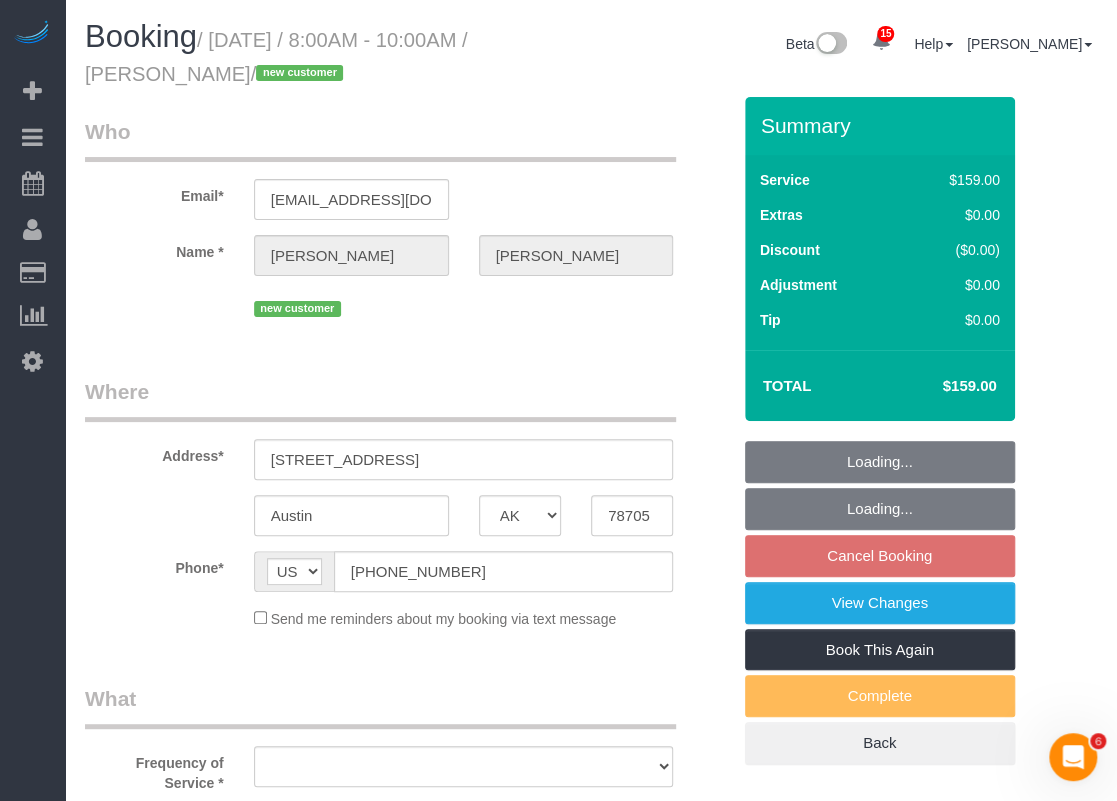 select on "string:fspay-fb98aa82-e151-476d-8938-8a1ce1e45e56" 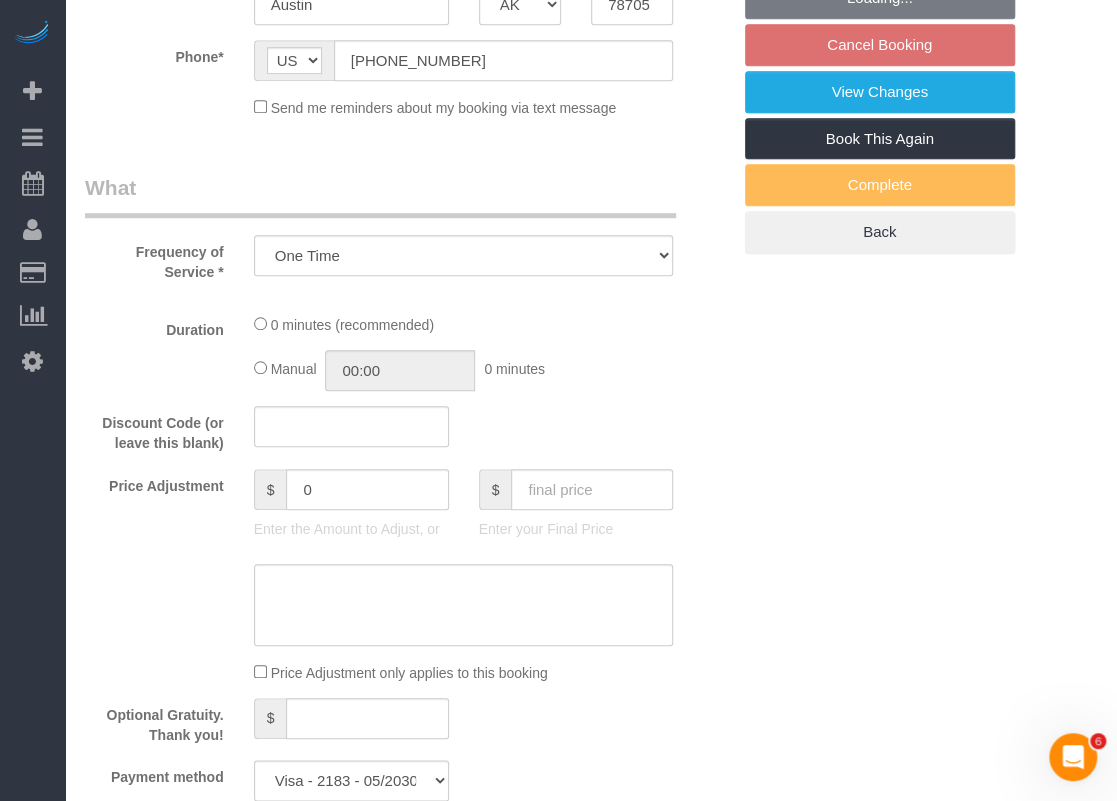 select on "object:13775" 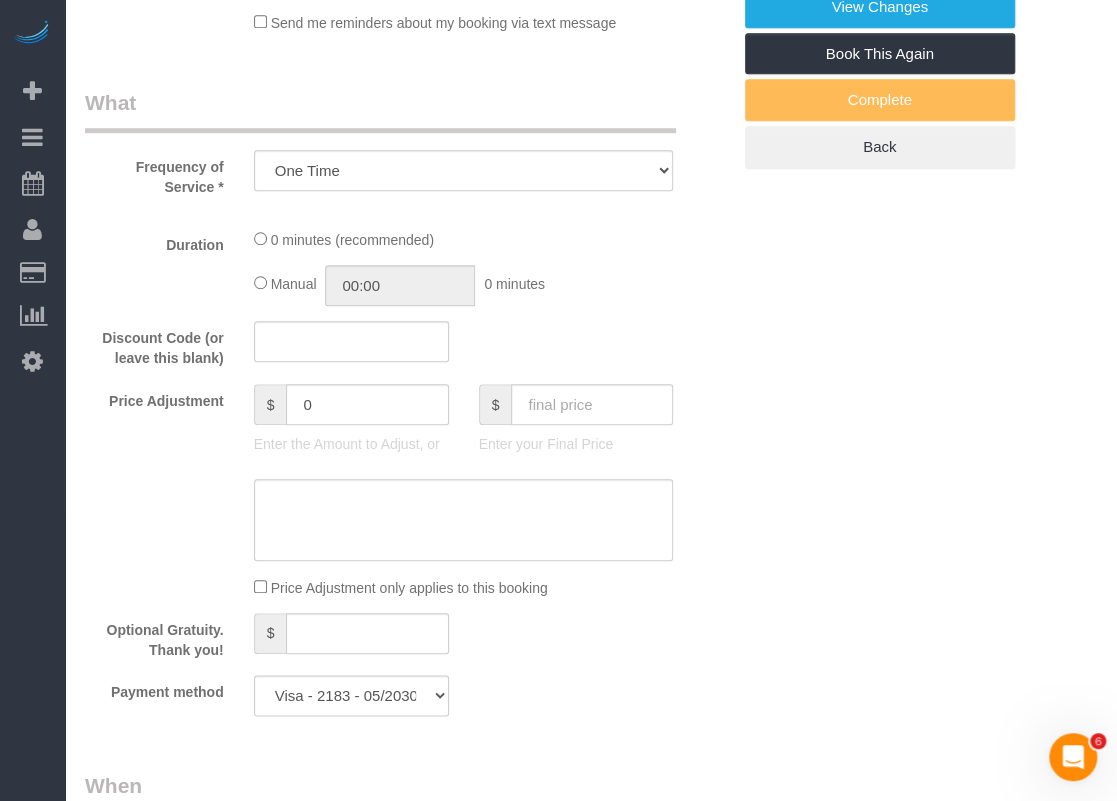 select on "3" 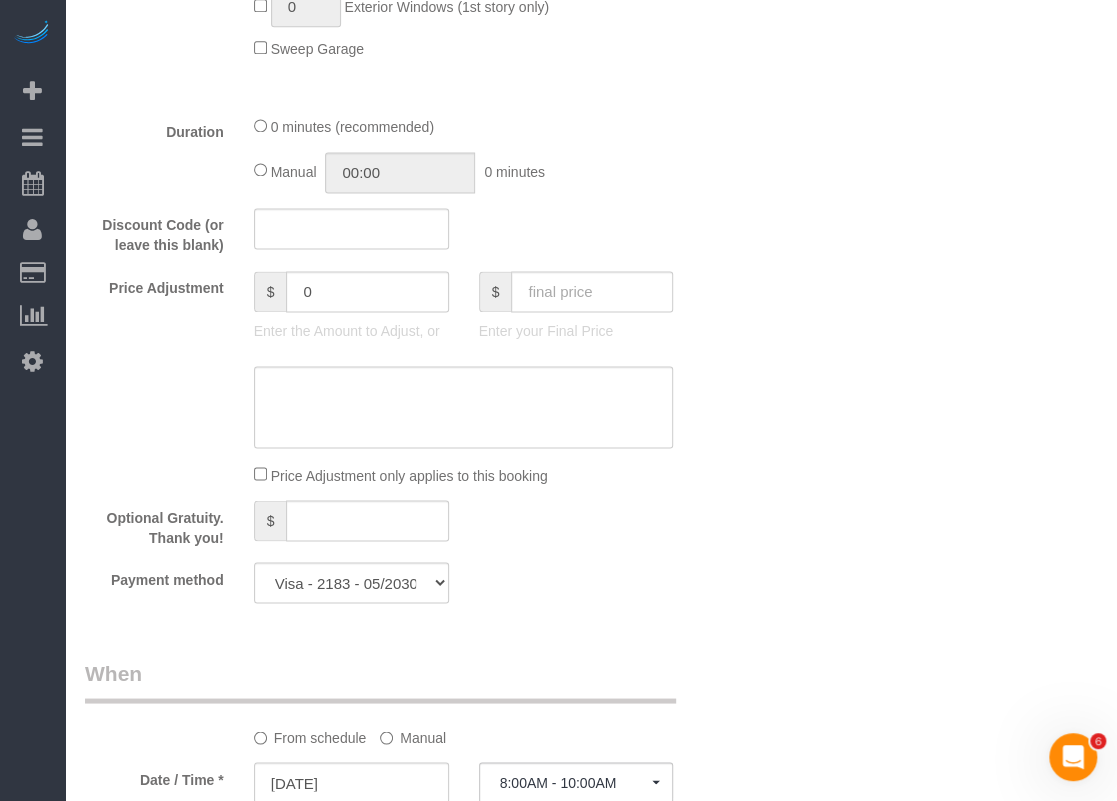 scroll, scrollTop: 1400, scrollLeft: 0, axis: vertical 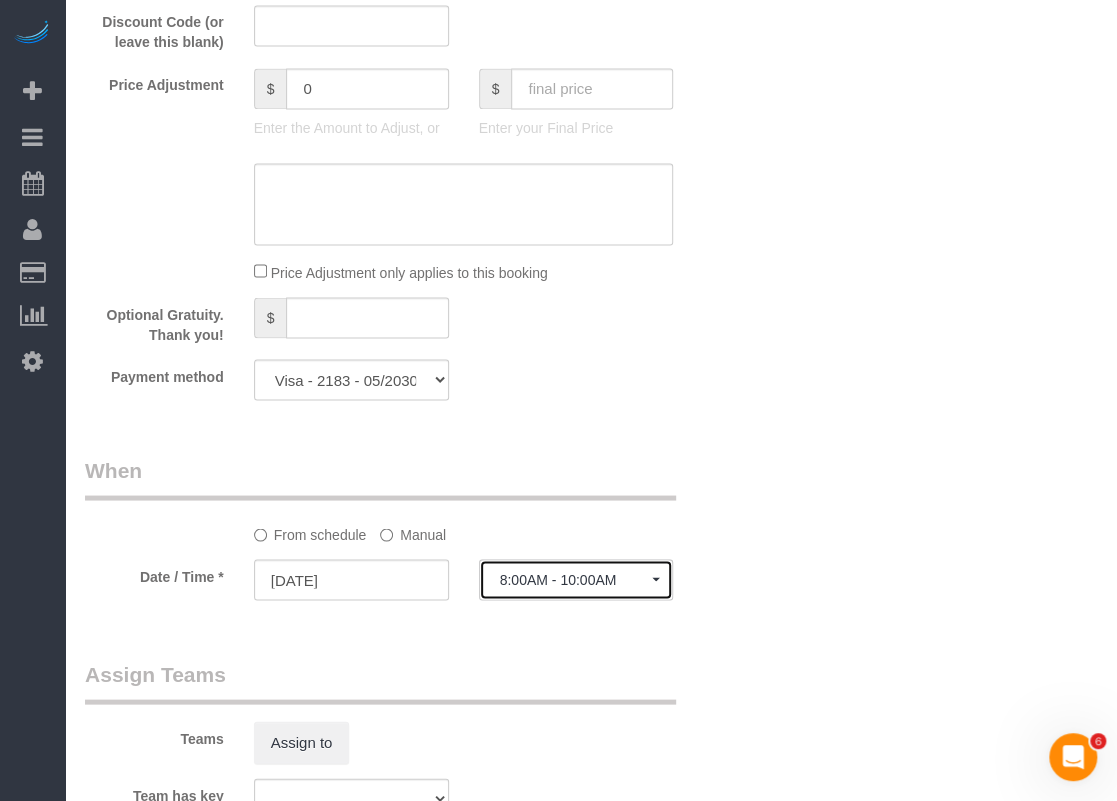 click on "8:00AM - 10:00AM" 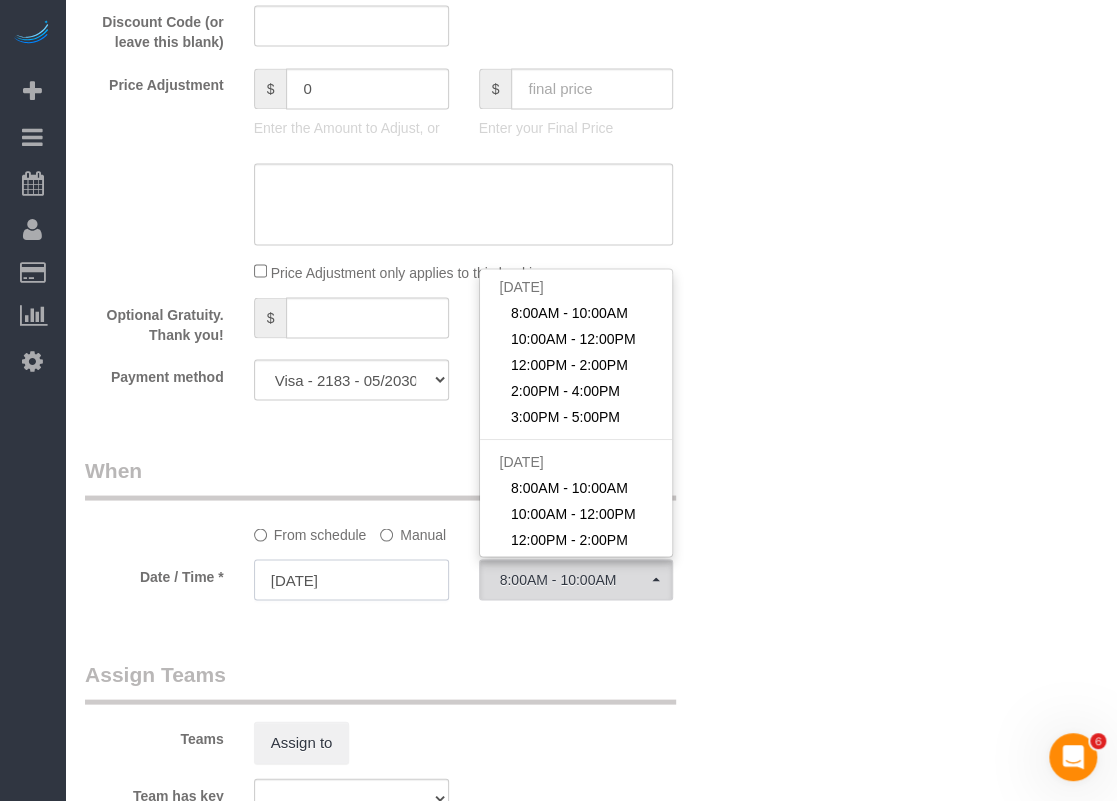 click on "[DATE]" at bounding box center [351, 579] 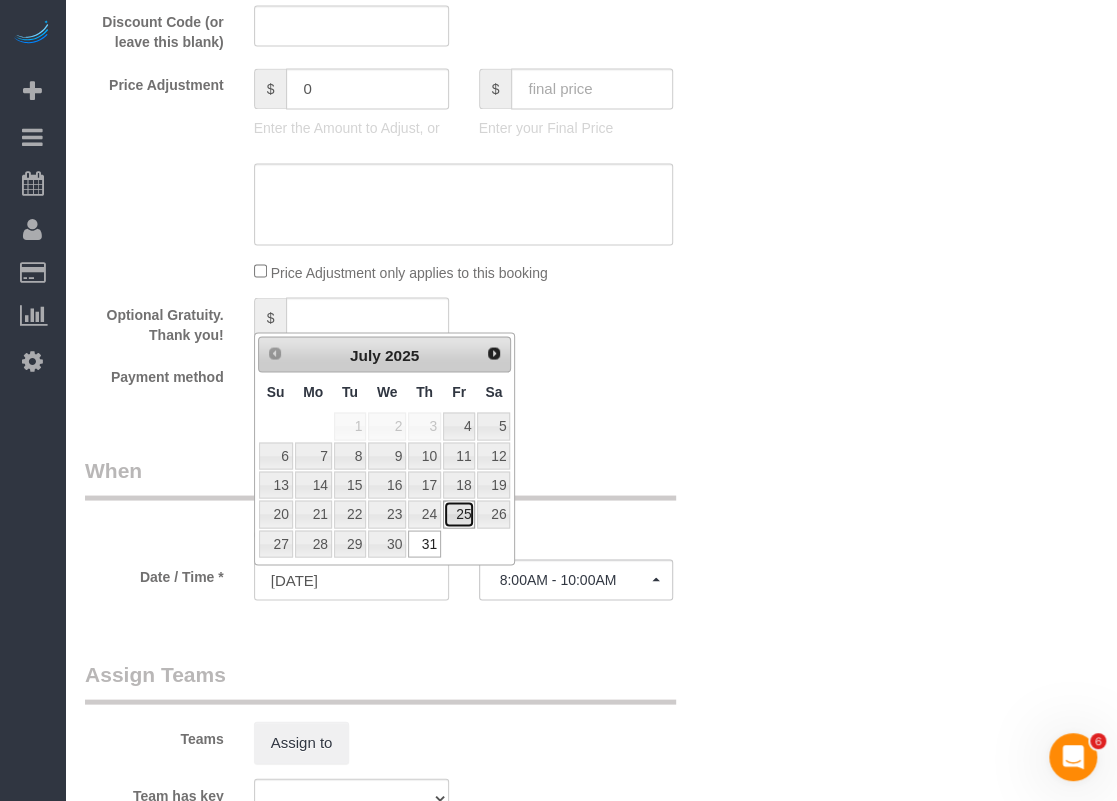 click on "25" at bounding box center [459, 513] 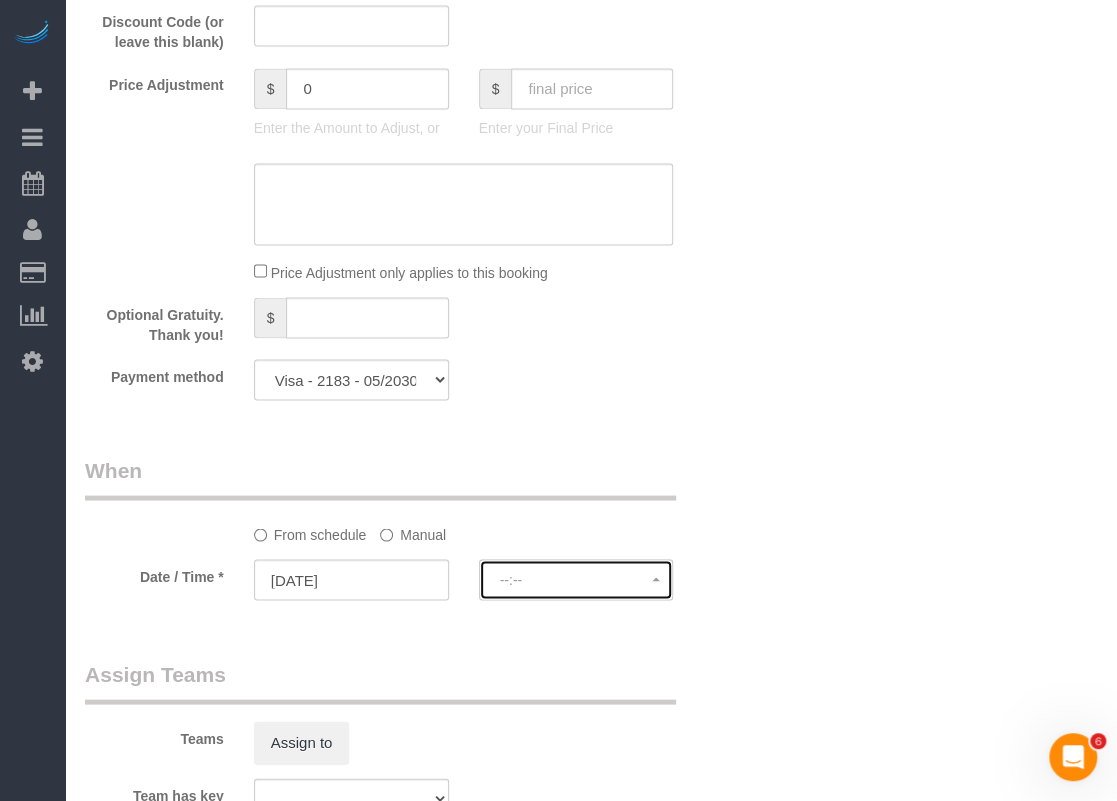 click on "--:--" 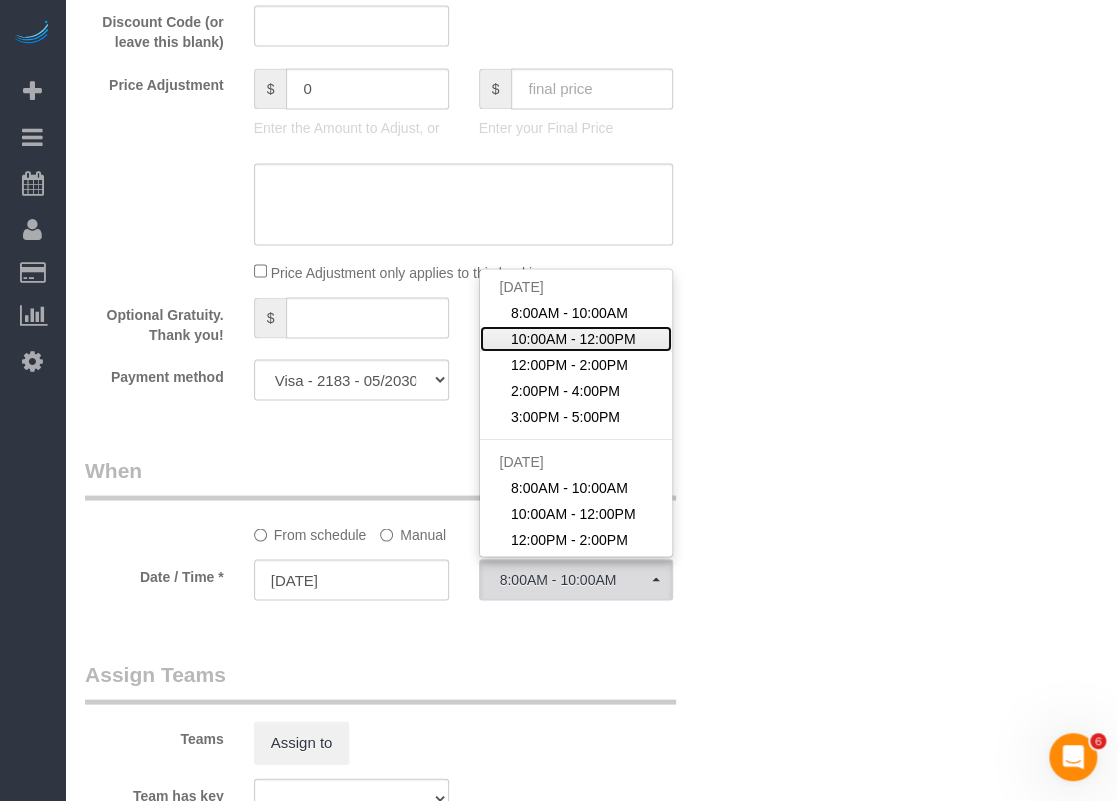 click on "10:00AM - 12:00PM" 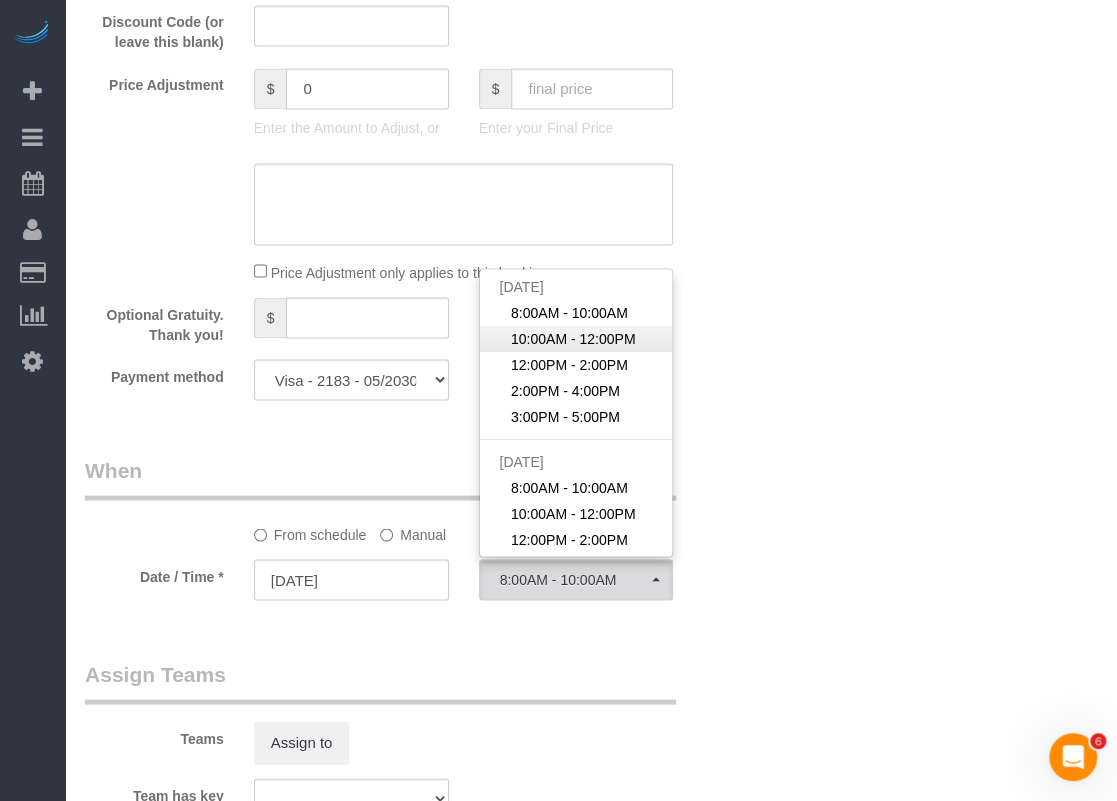 select on "spot350" 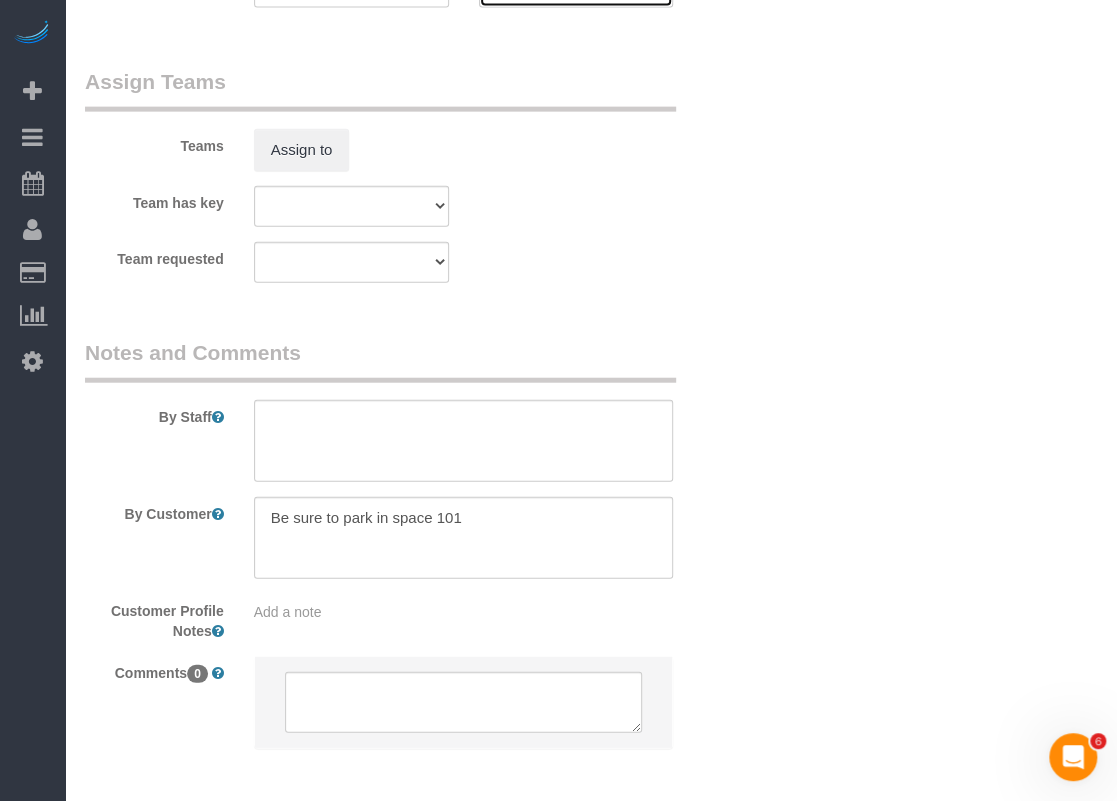 scroll, scrollTop: 2000, scrollLeft: 0, axis: vertical 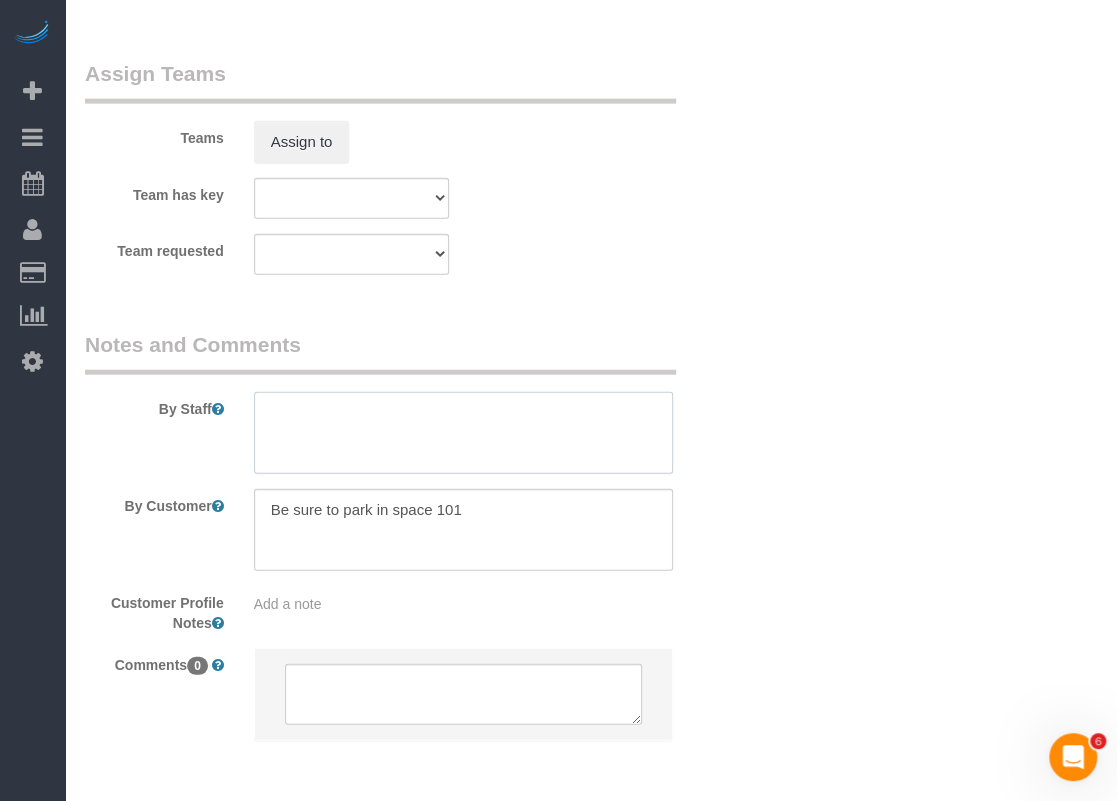 click at bounding box center (464, 433) 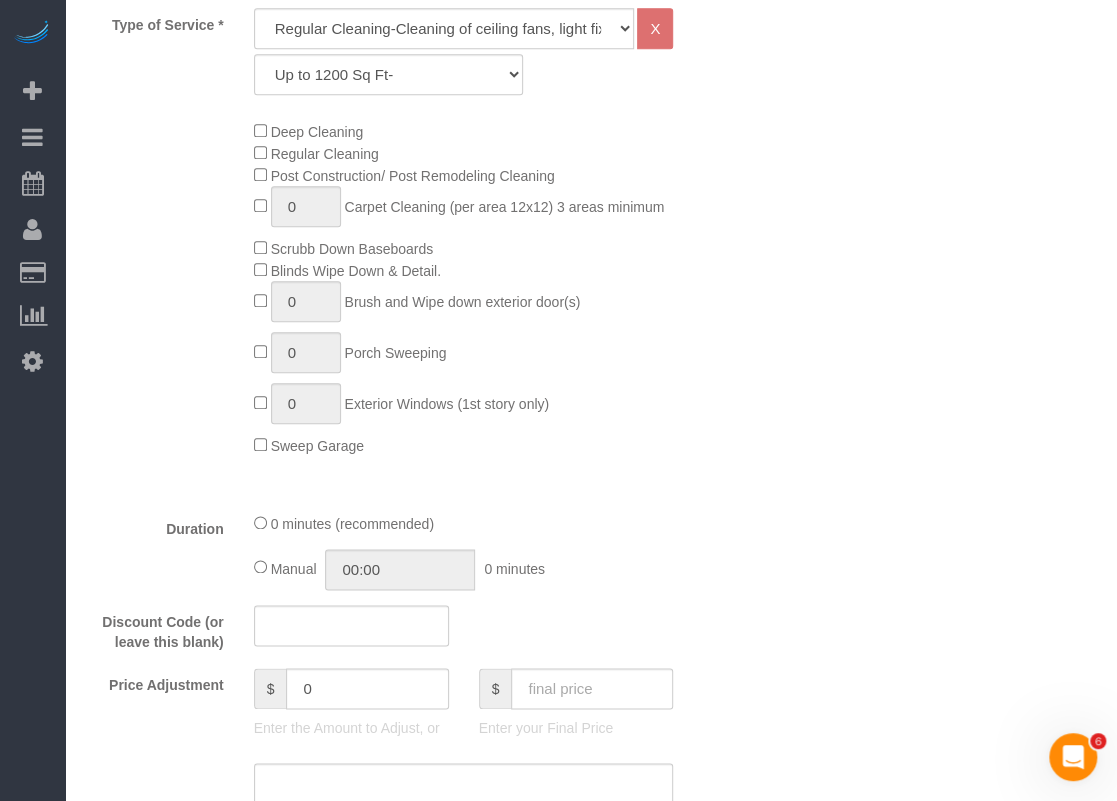 scroll, scrollTop: 100, scrollLeft: 0, axis: vertical 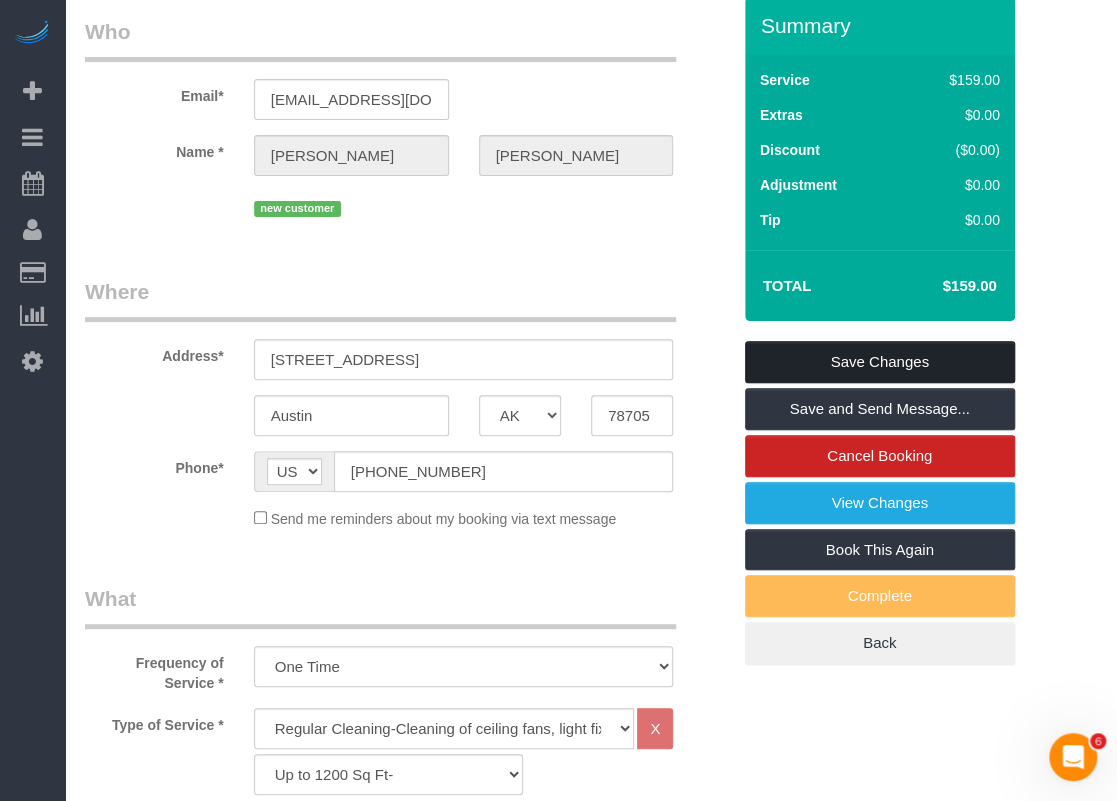 type on "will open 10-11am I told her we will check on time closer to the appointment date" 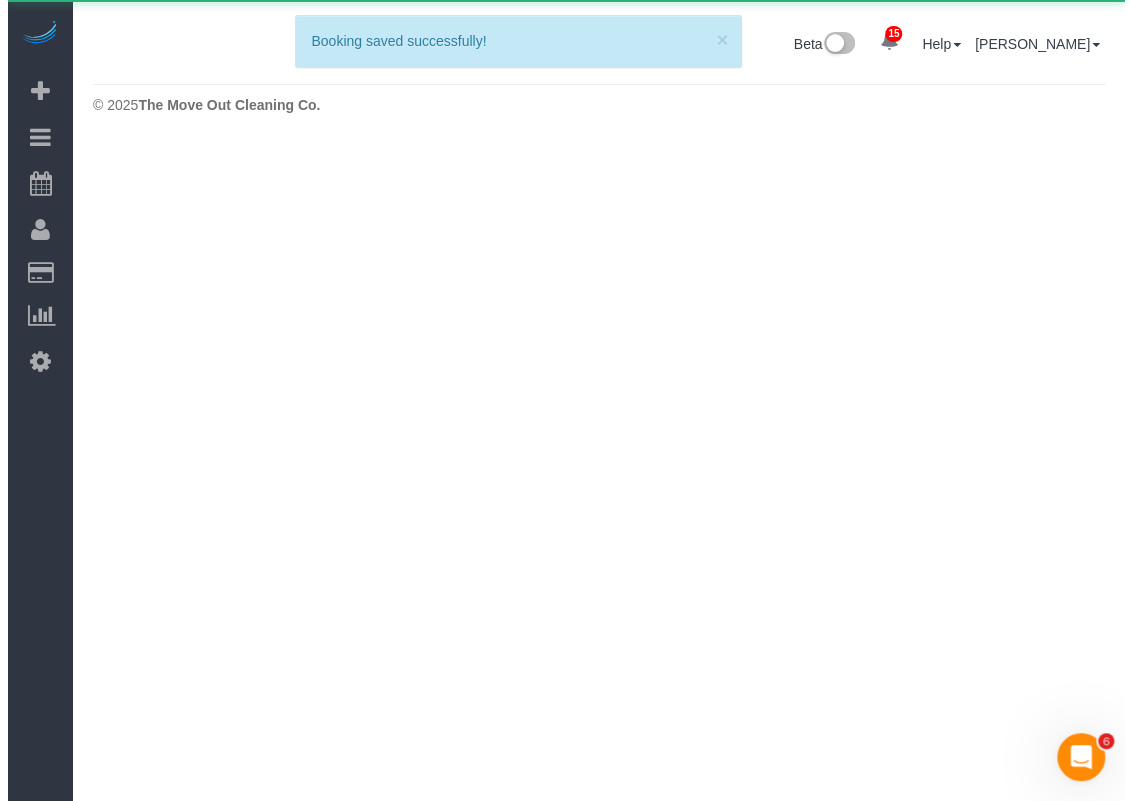 scroll, scrollTop: 0, scrollLeft: 0, axis: both 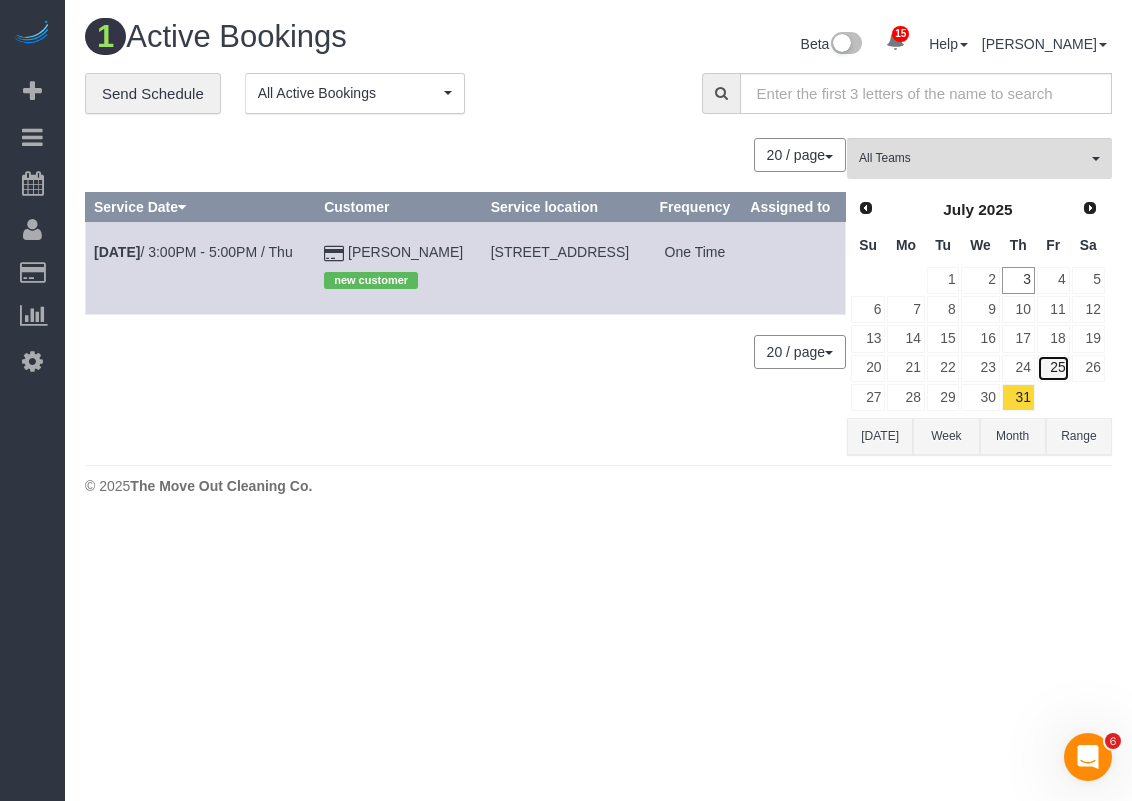 click on "25" at bounding box center (1053, 368) 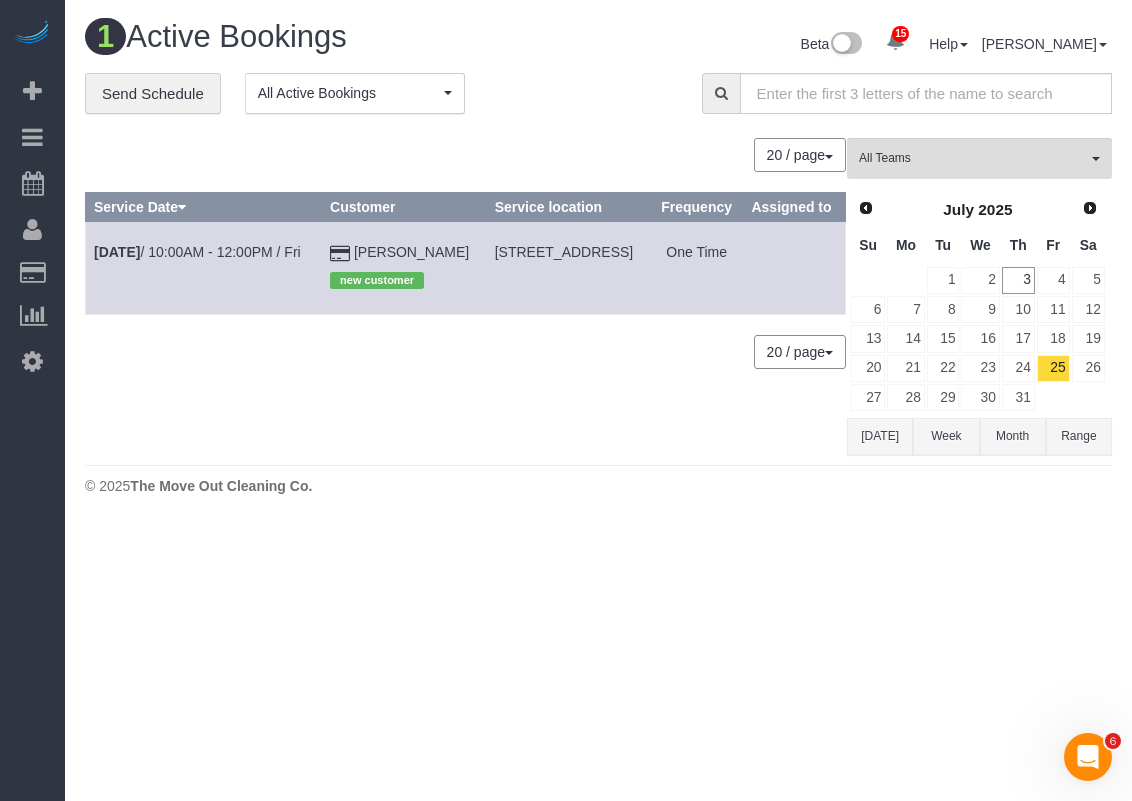 drag, startPoint x: 440, startPoint y: 263, endPoint x: 547, endPoint y: 265, distance: 107.01869 